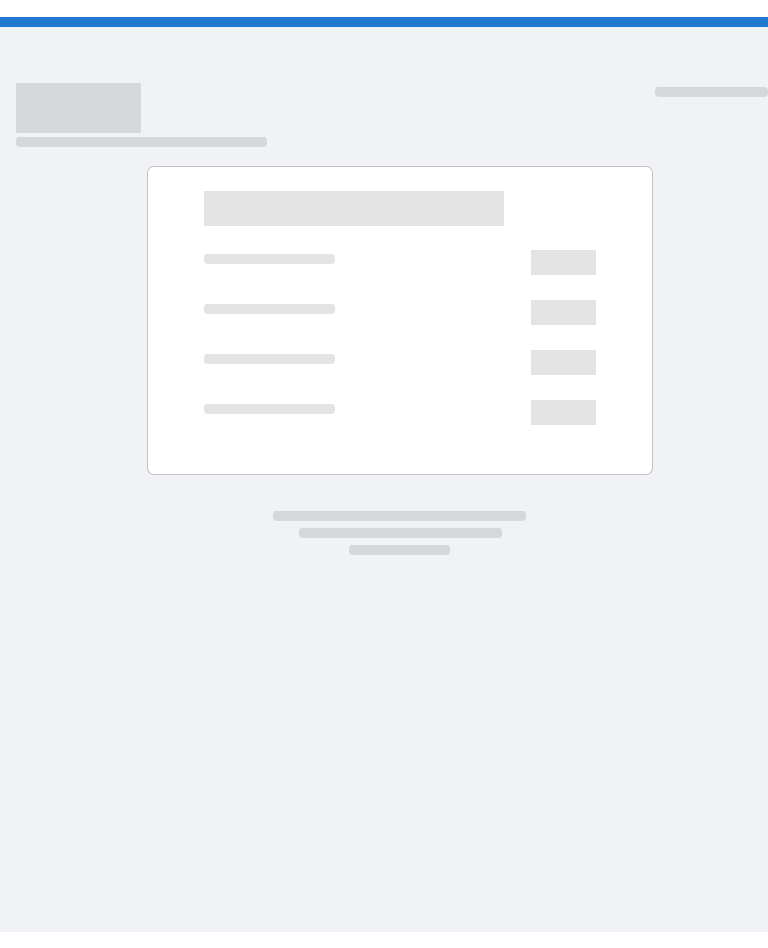 scroll, scrollTop: 0, scrollLeft: 0, axis: both 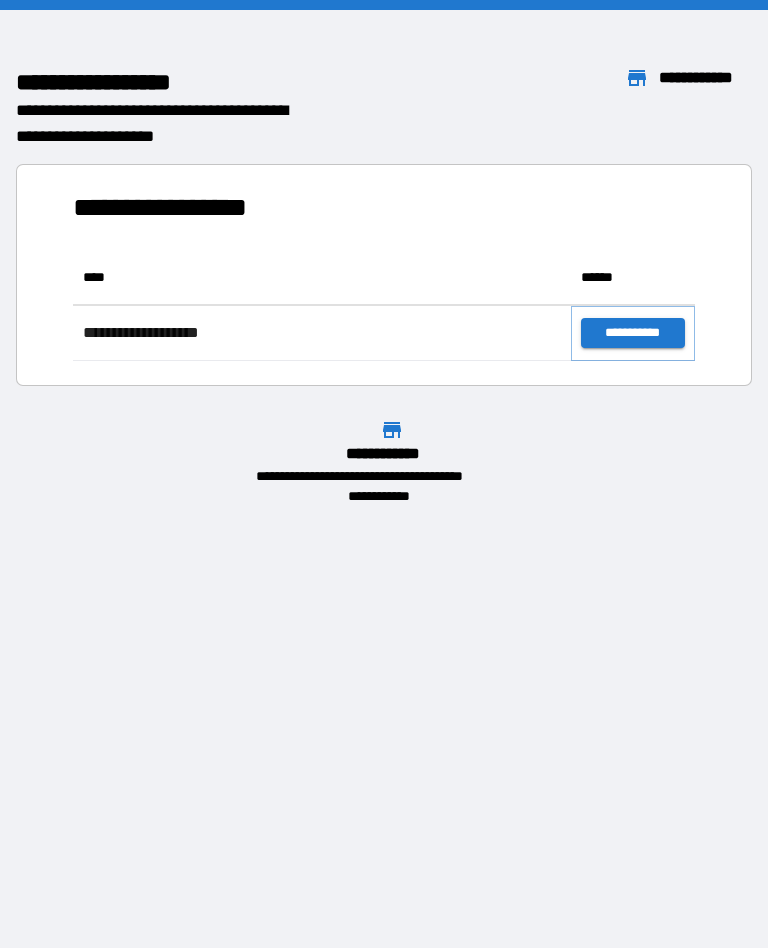 click on "**********" at bounding box center (633, 333) 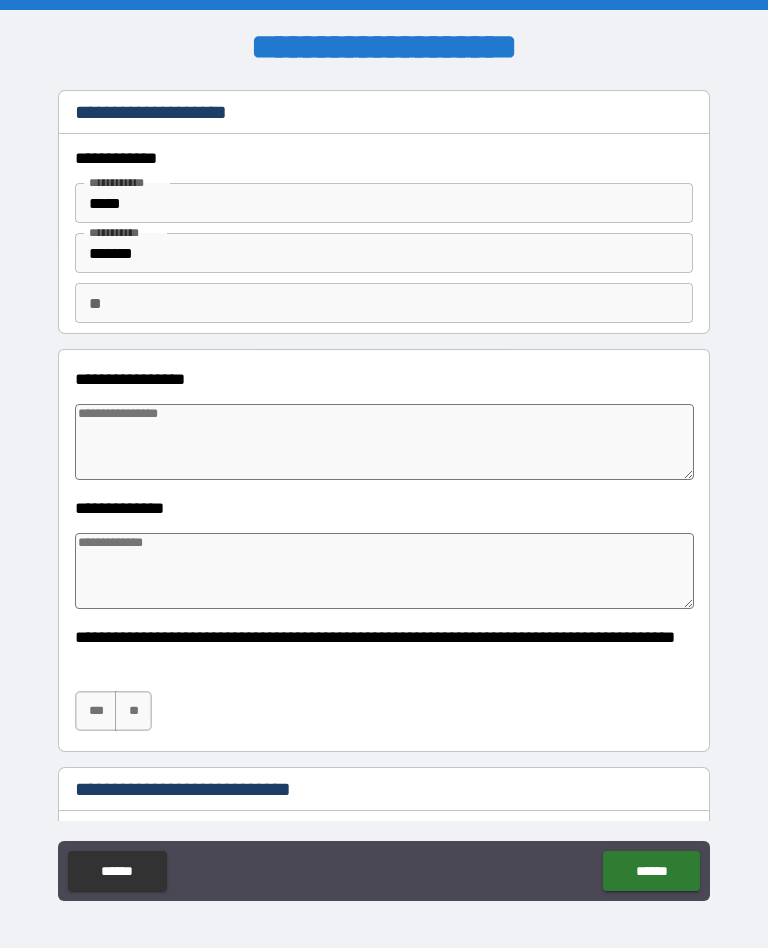 type on "*" 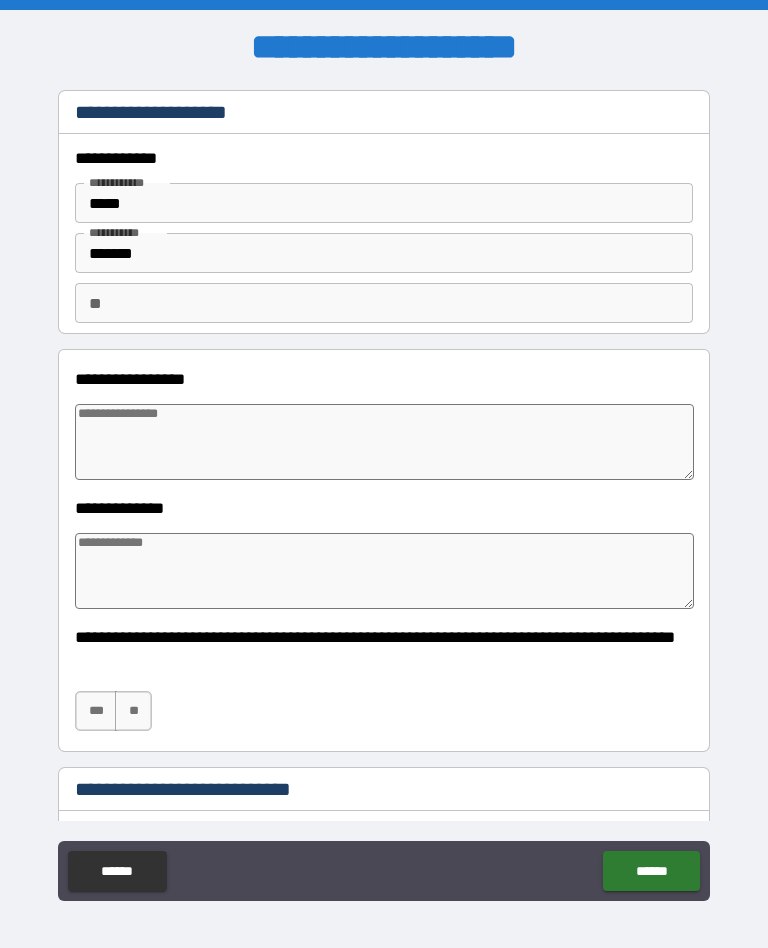 type on "*" 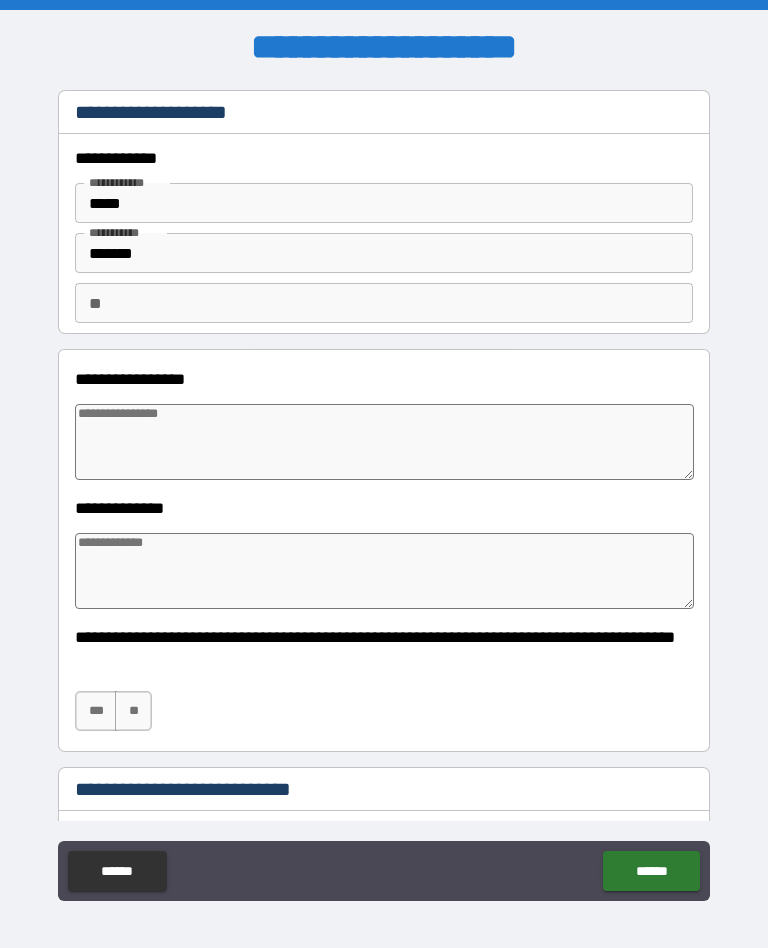 type on "*" 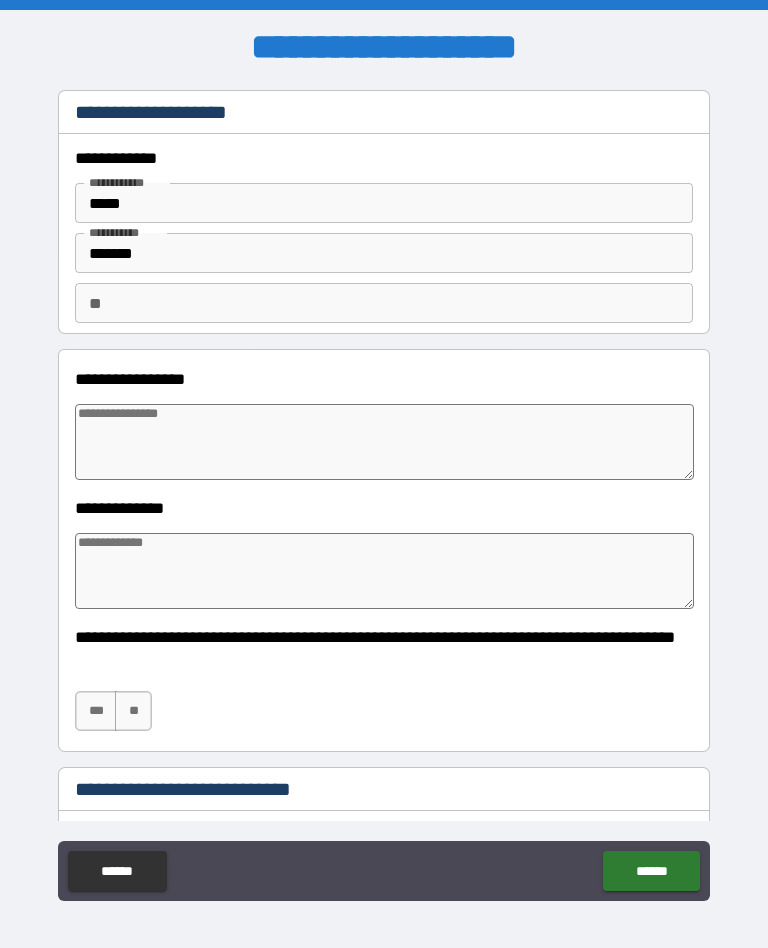 type on "*" 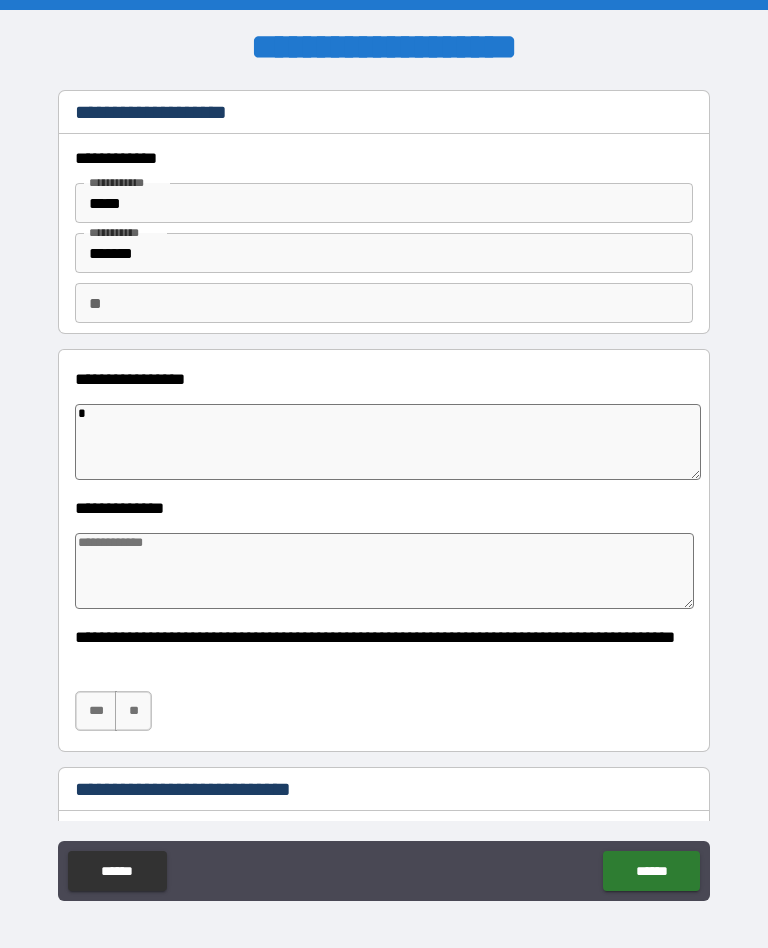 type on "*" 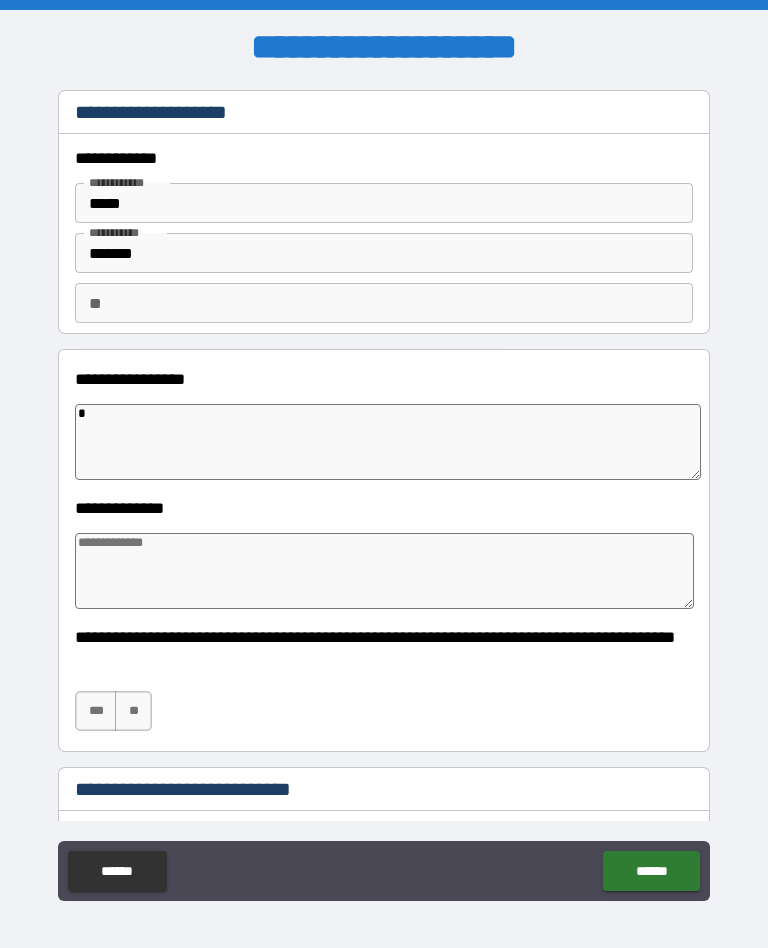 type on "*" 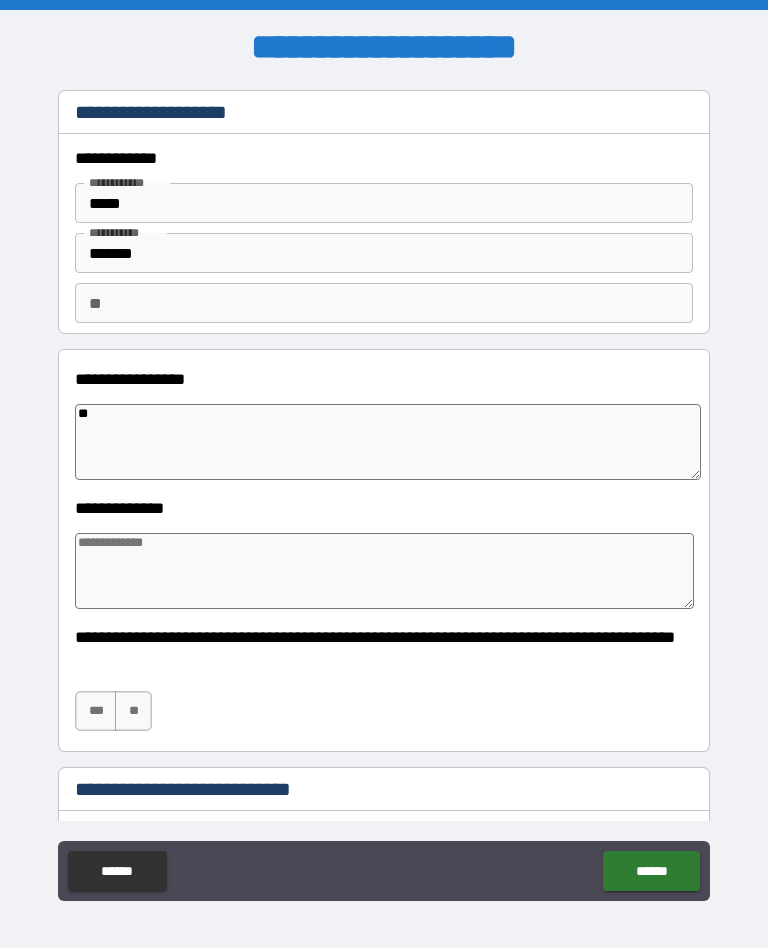 type on "*" 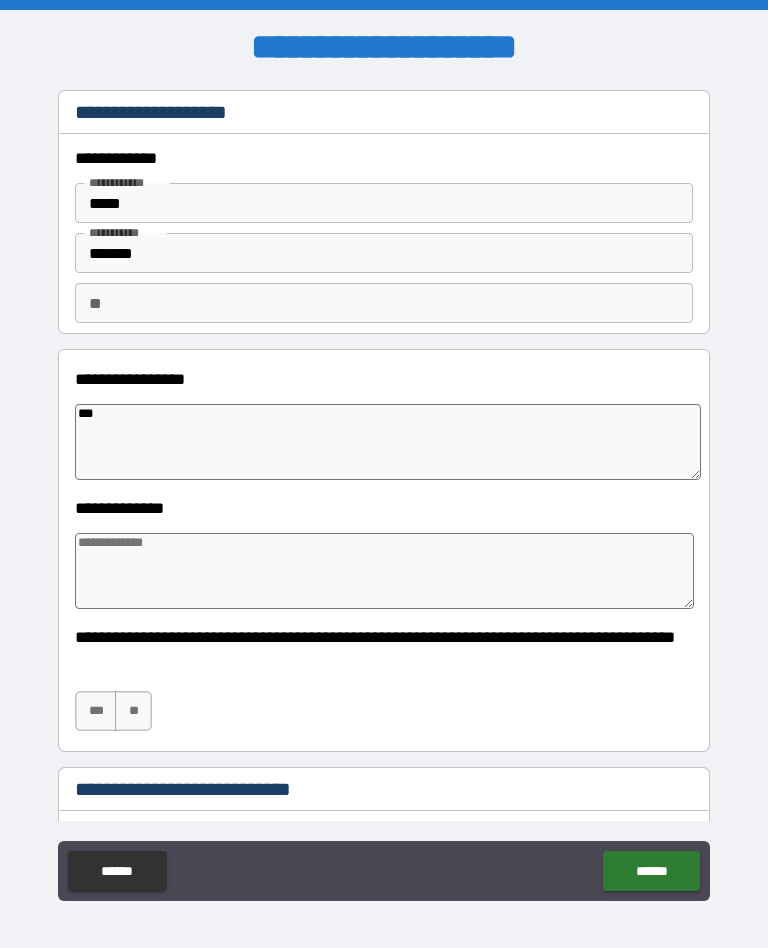 type on "*" 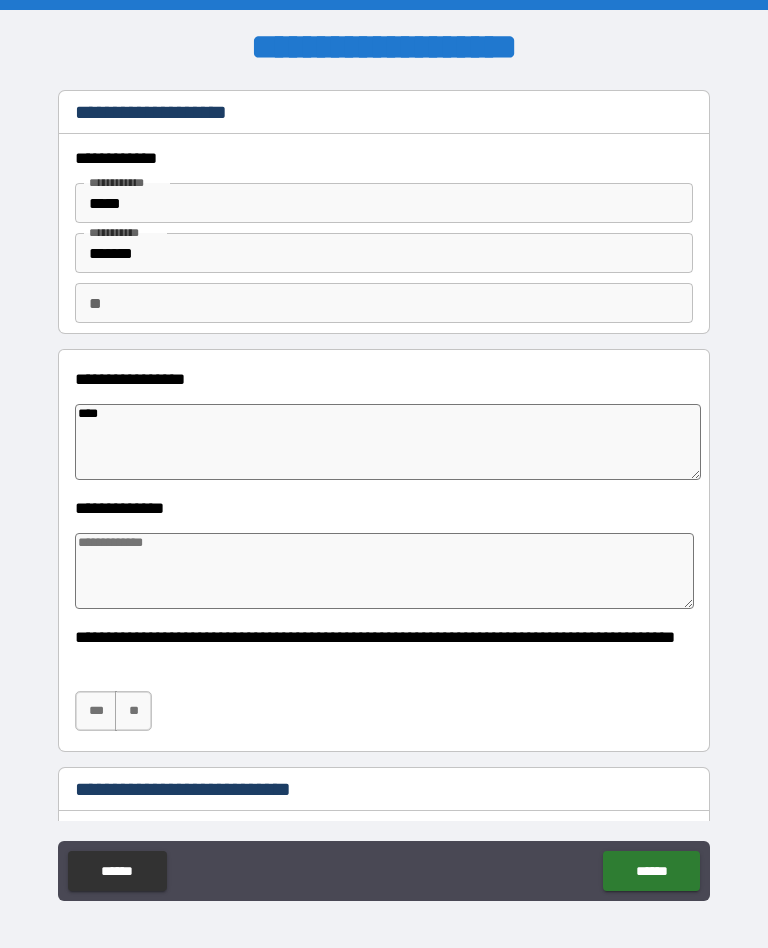 type on "*" 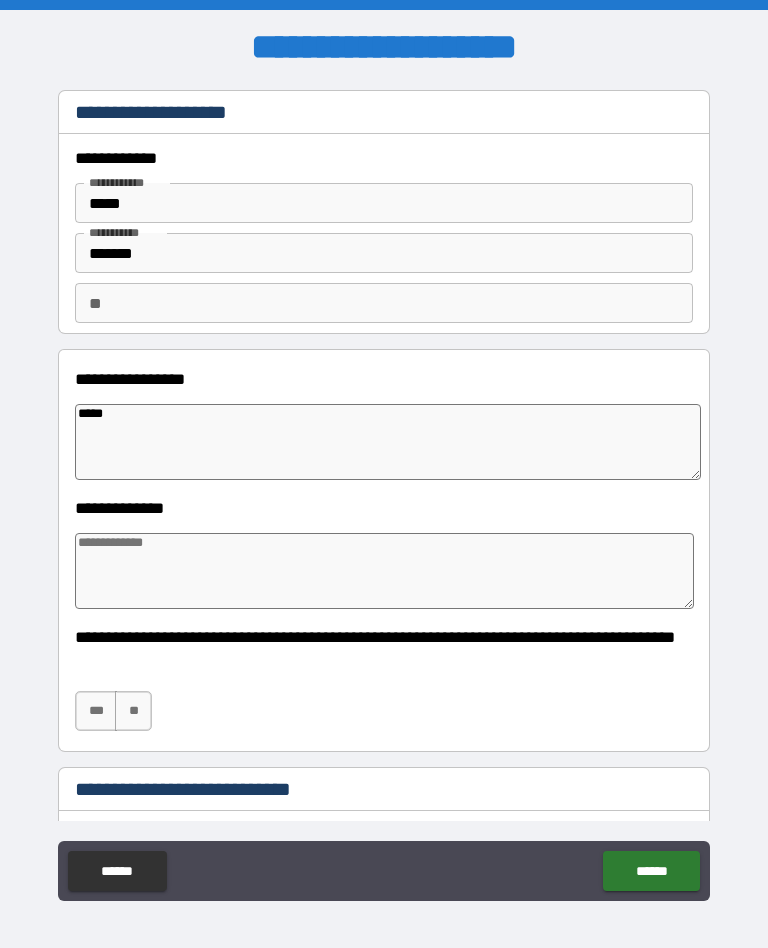 type on "******" 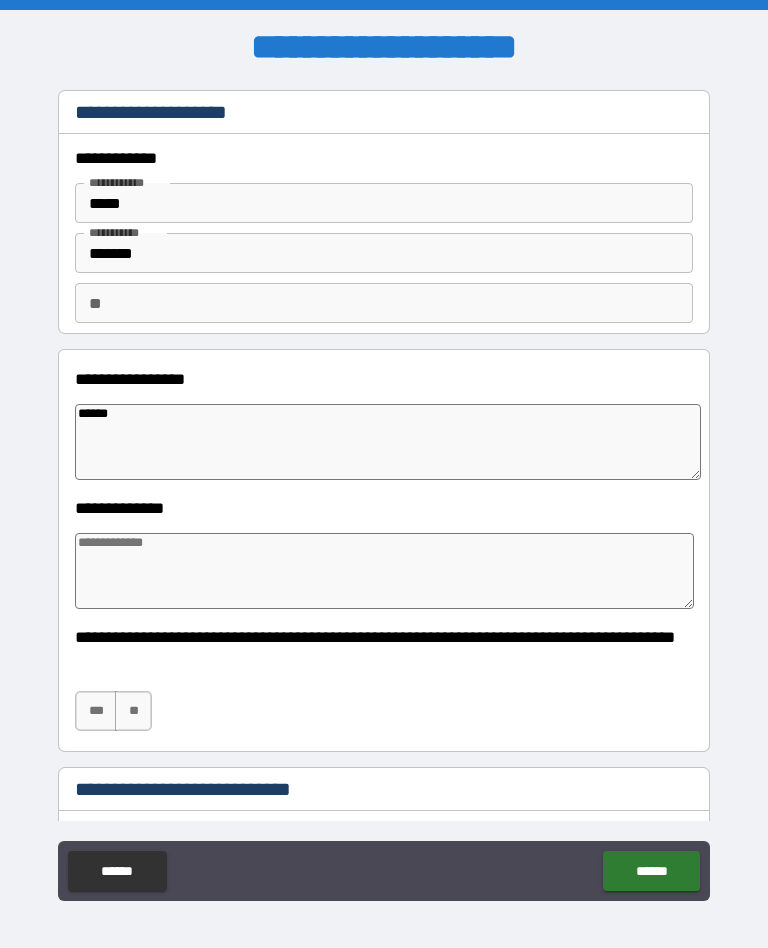 type on "*" 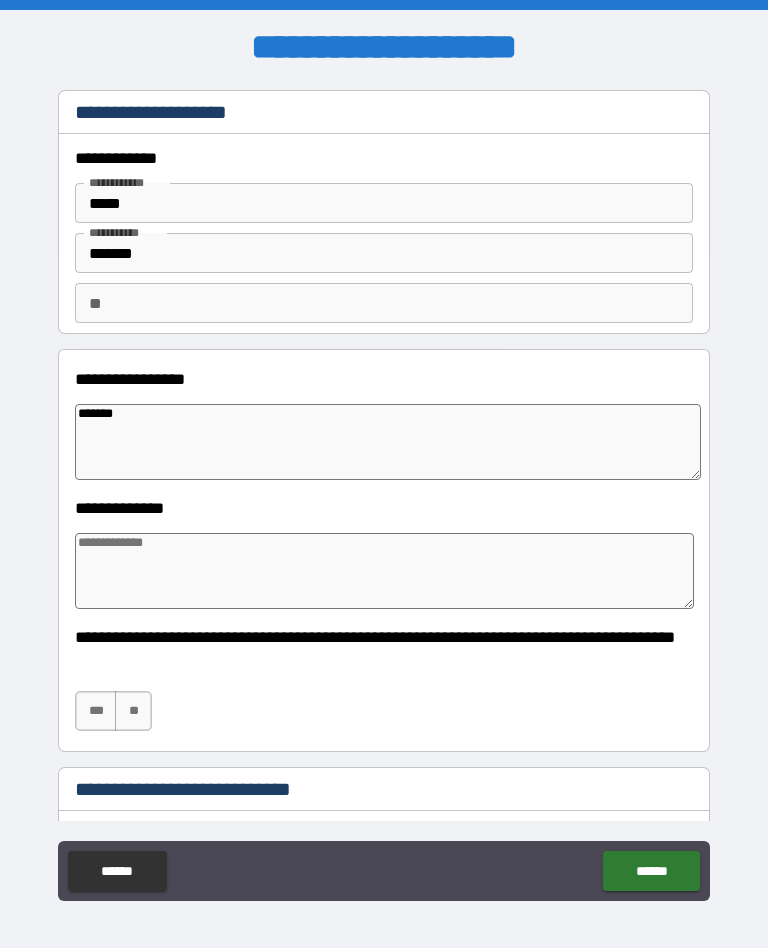 type on "*" 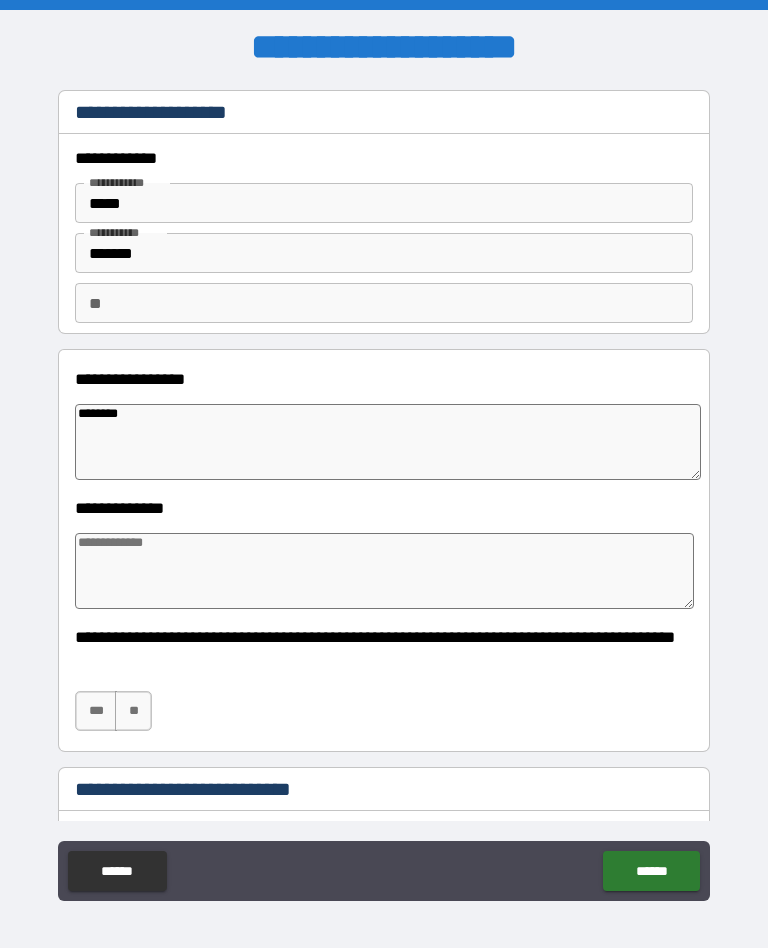 type on "*" 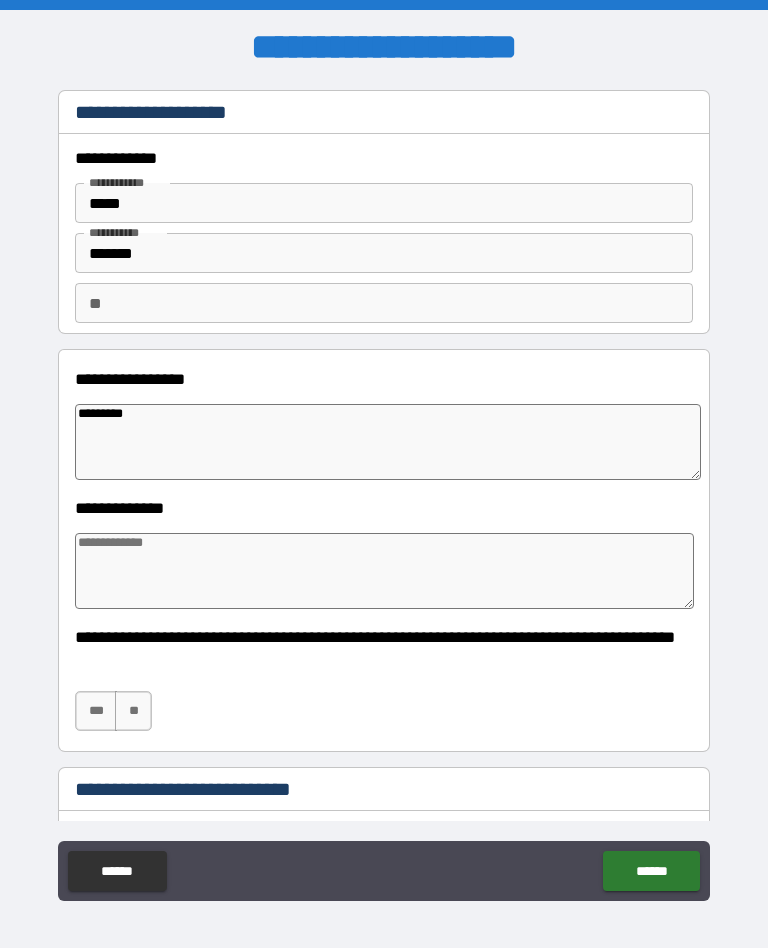 type on "*" 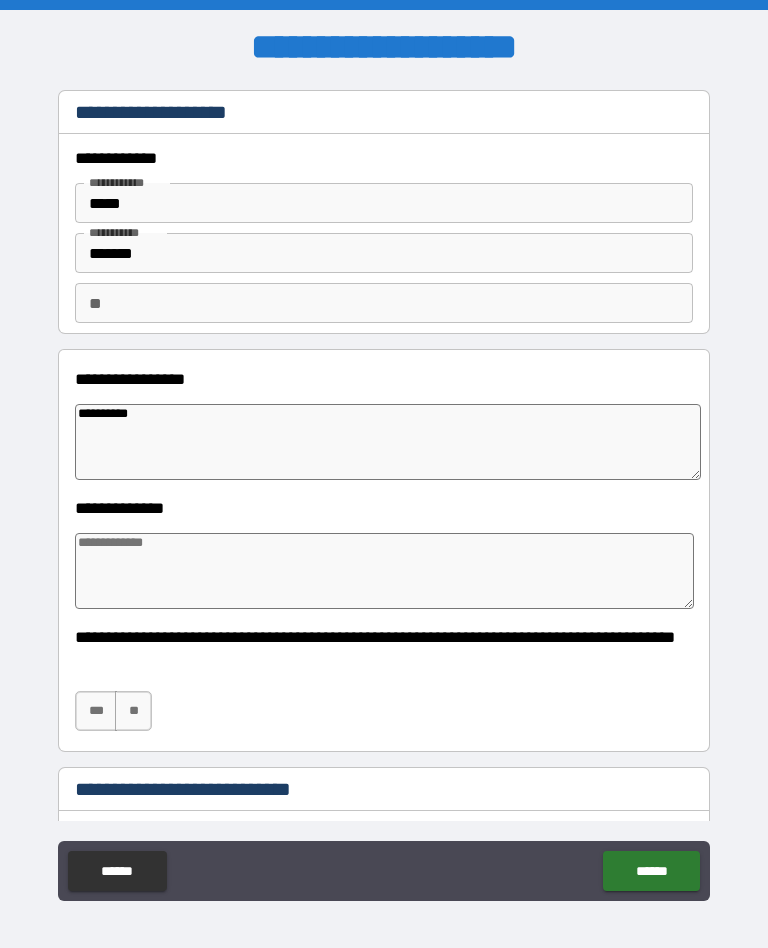 type on "*" 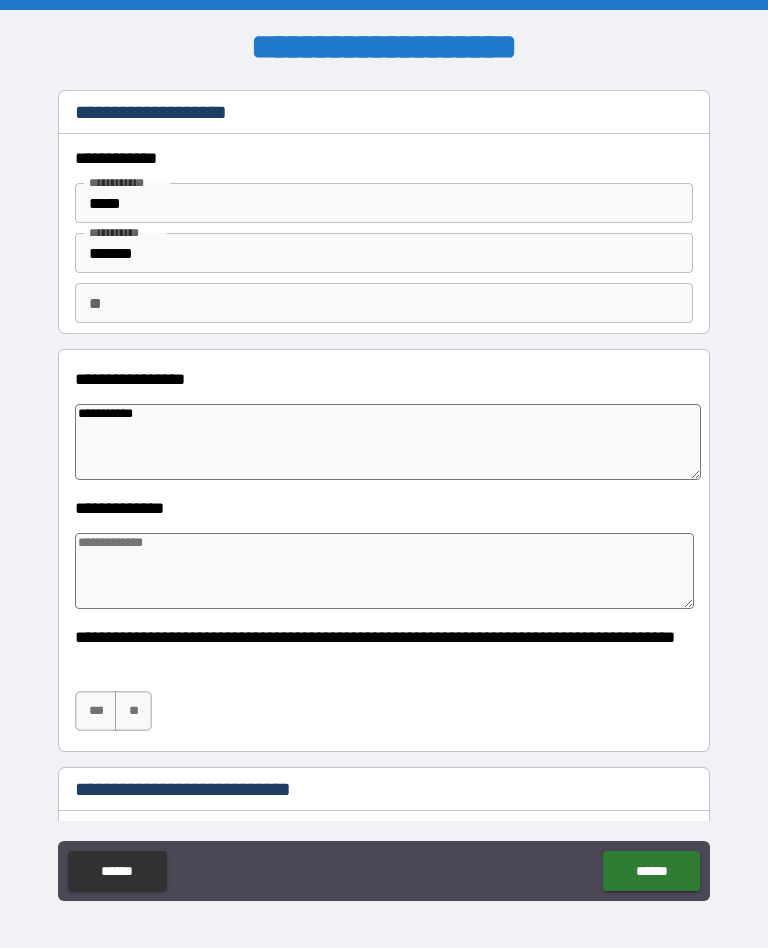 type on "**********" 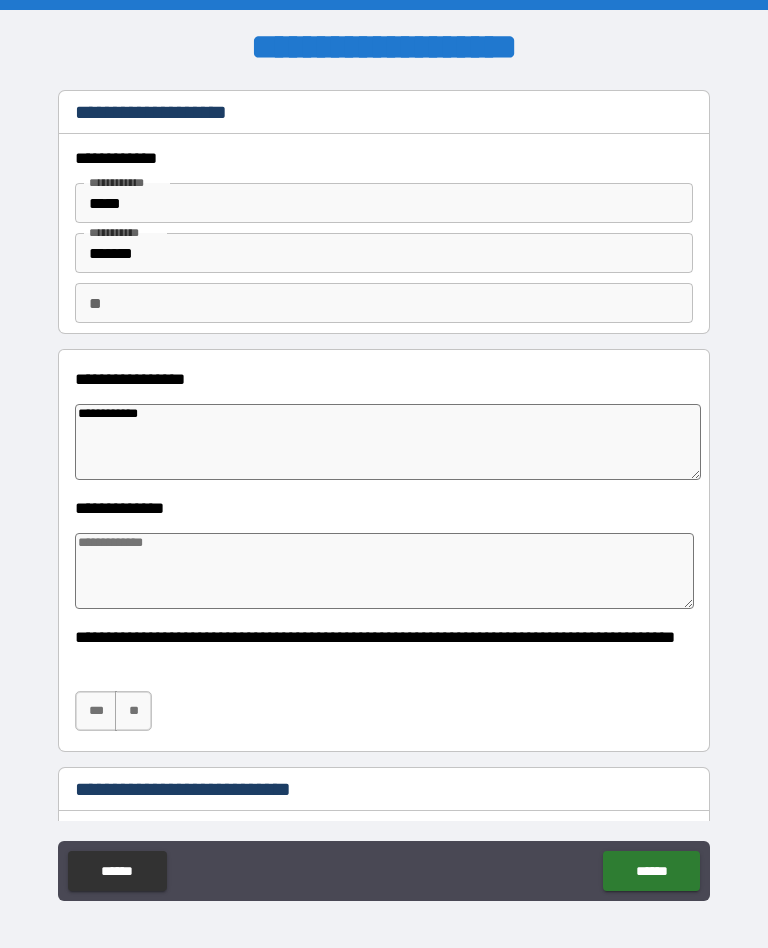 type on "*" 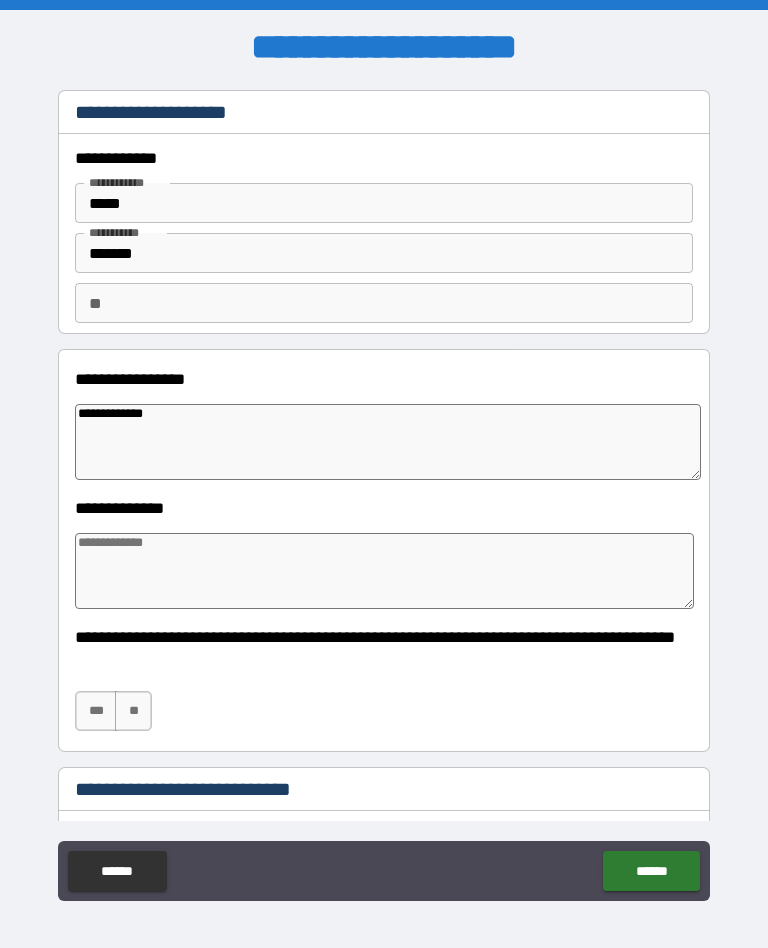 type on "*" 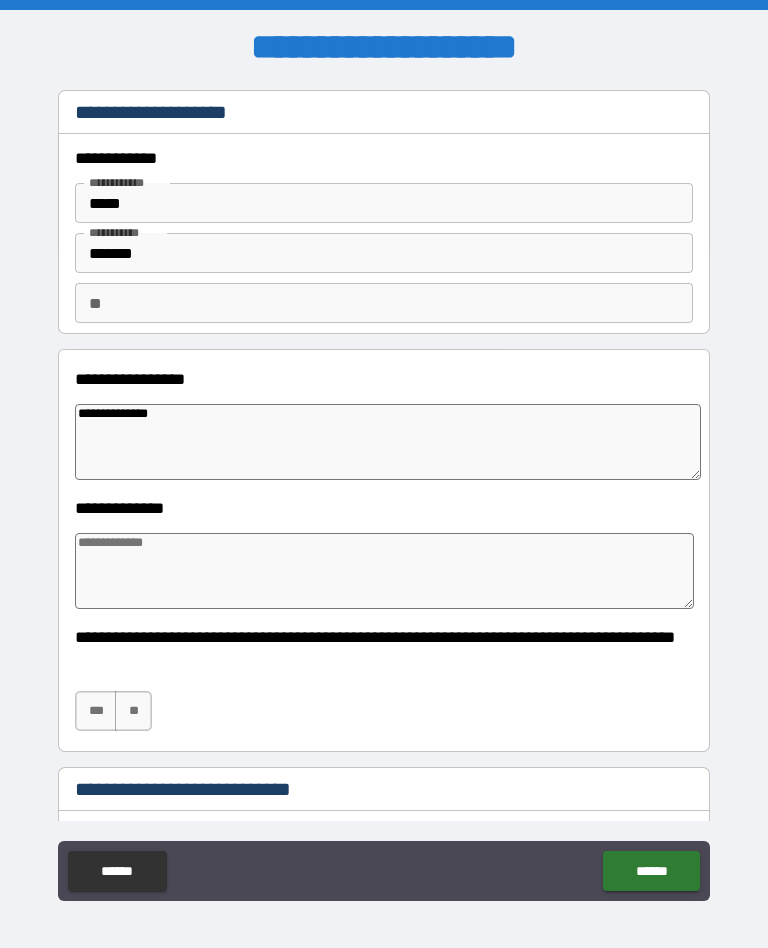 type on "*" 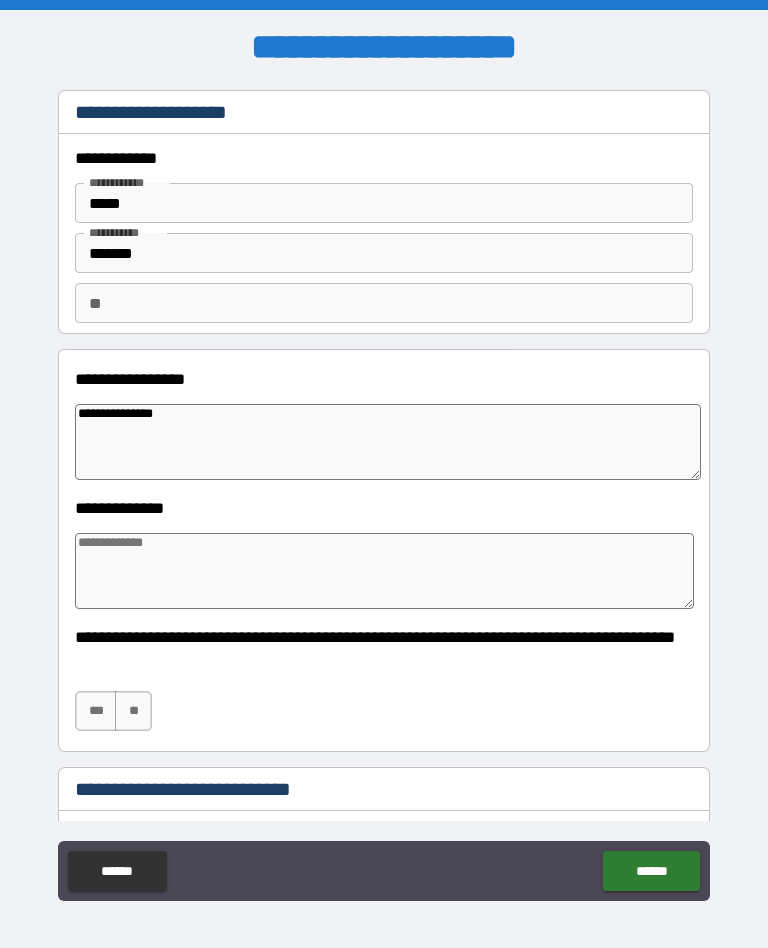 type on "*" 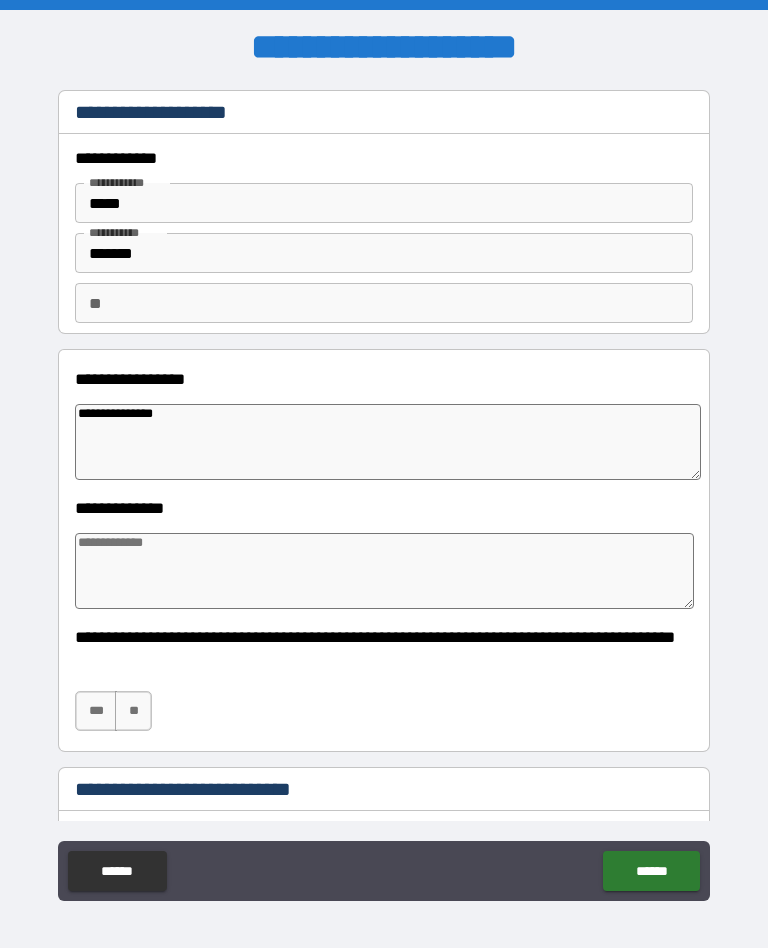 type on "**********" 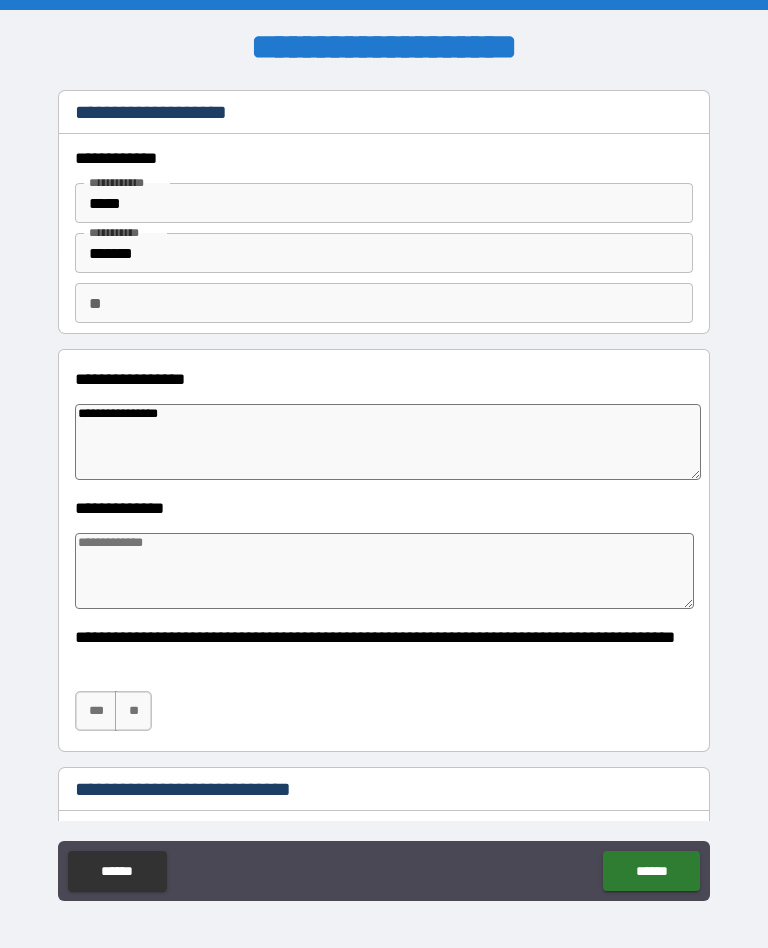 type on "*" 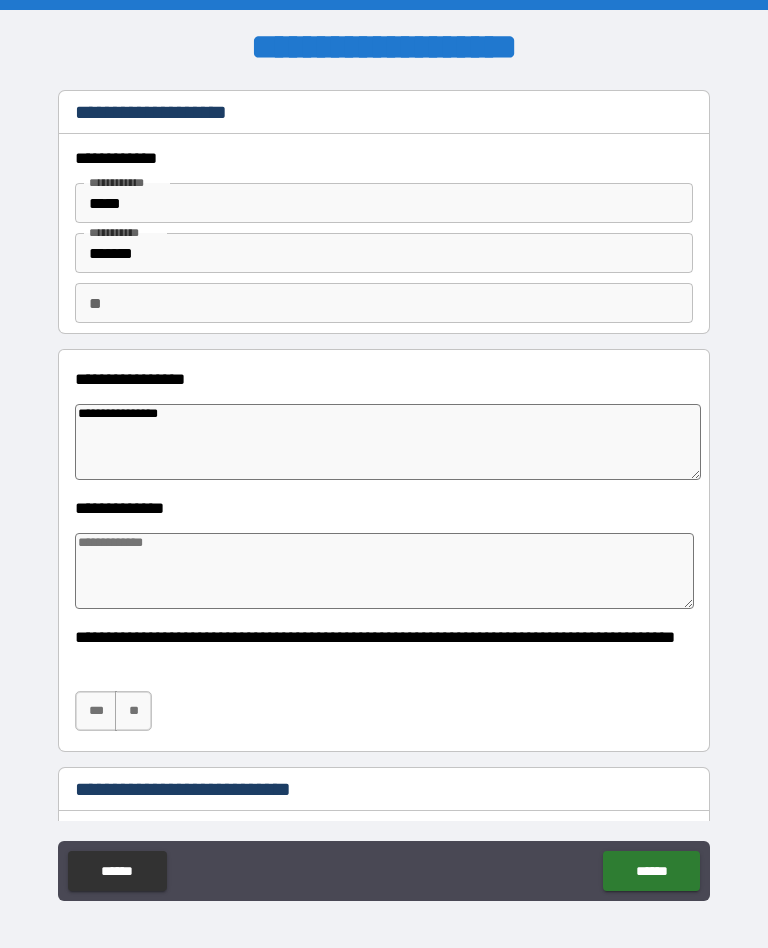 type on "**********" 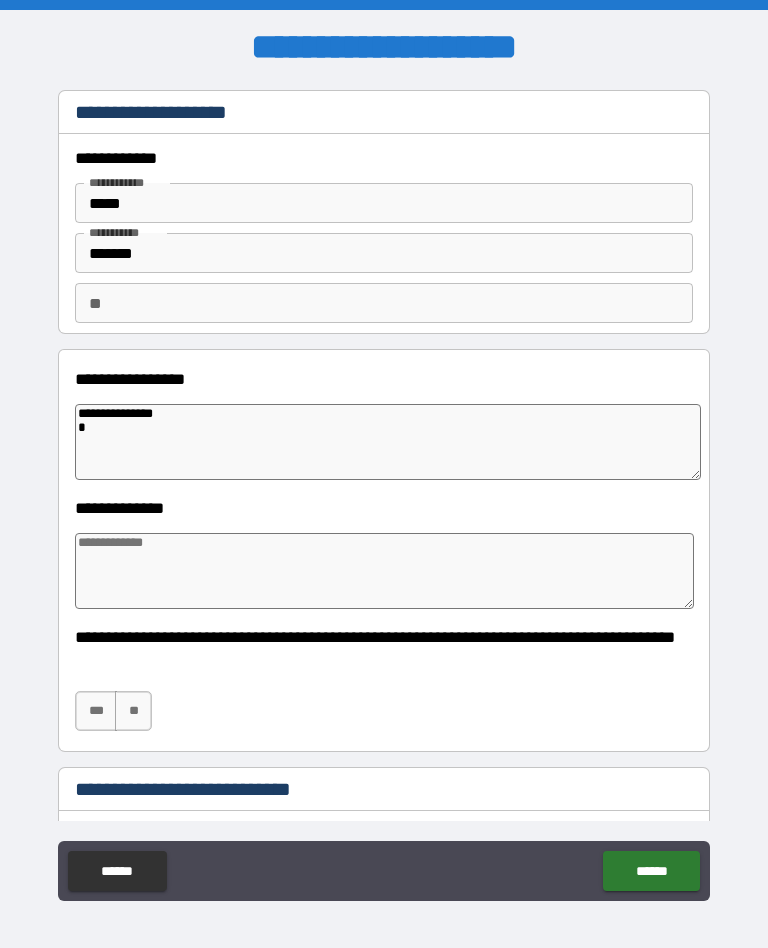 type on "*" 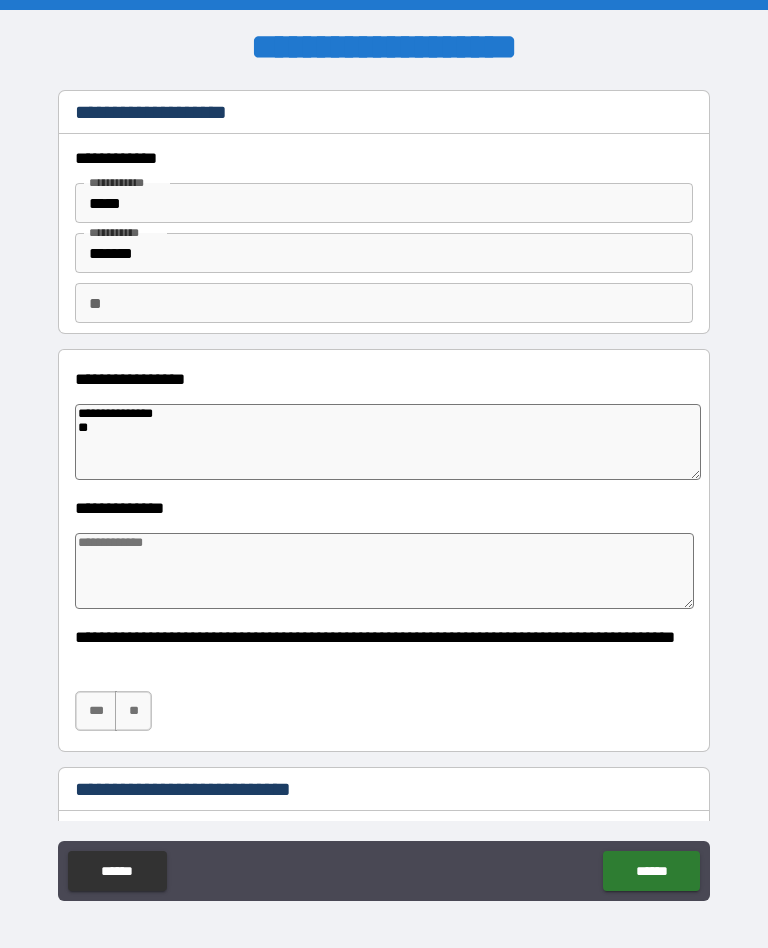type on "*" 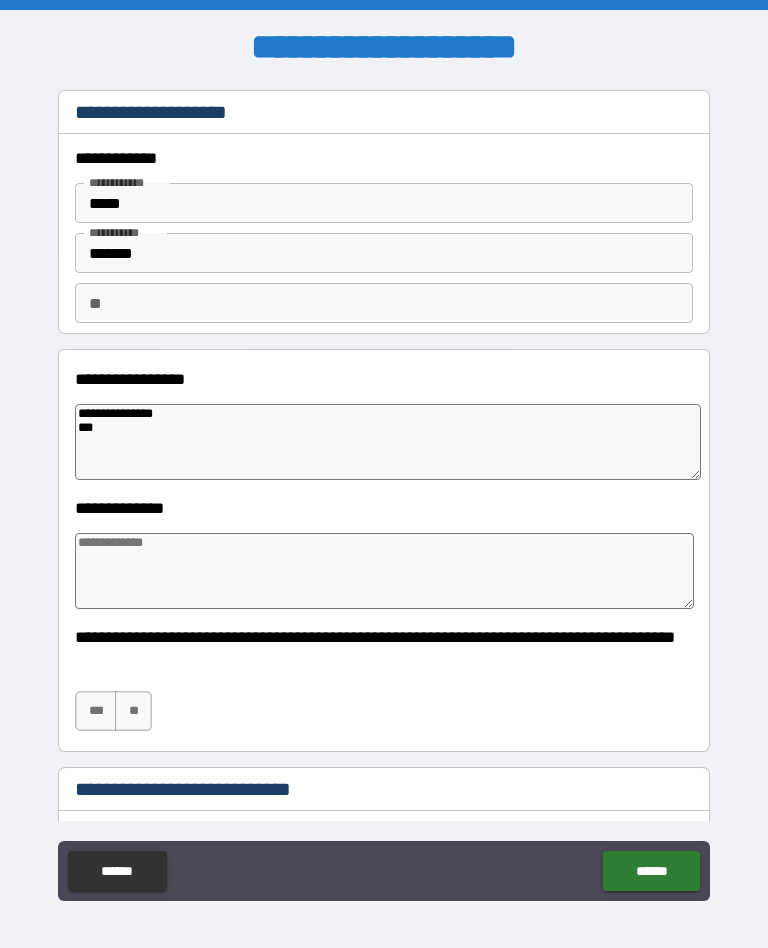 type on "*" 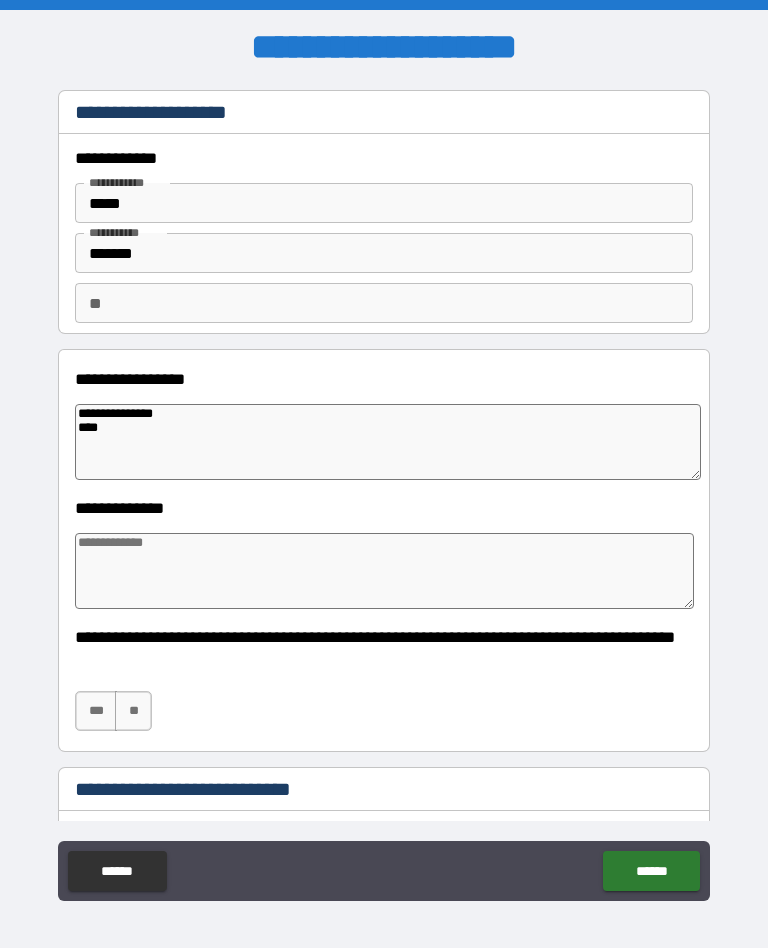 type on "*" 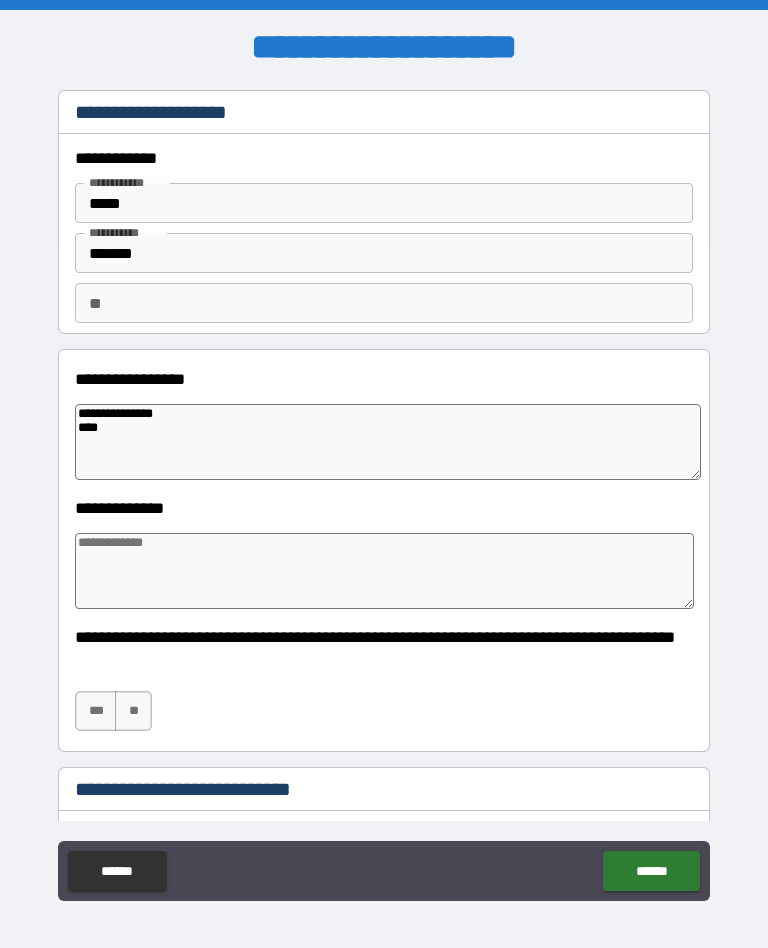 type on "**********" 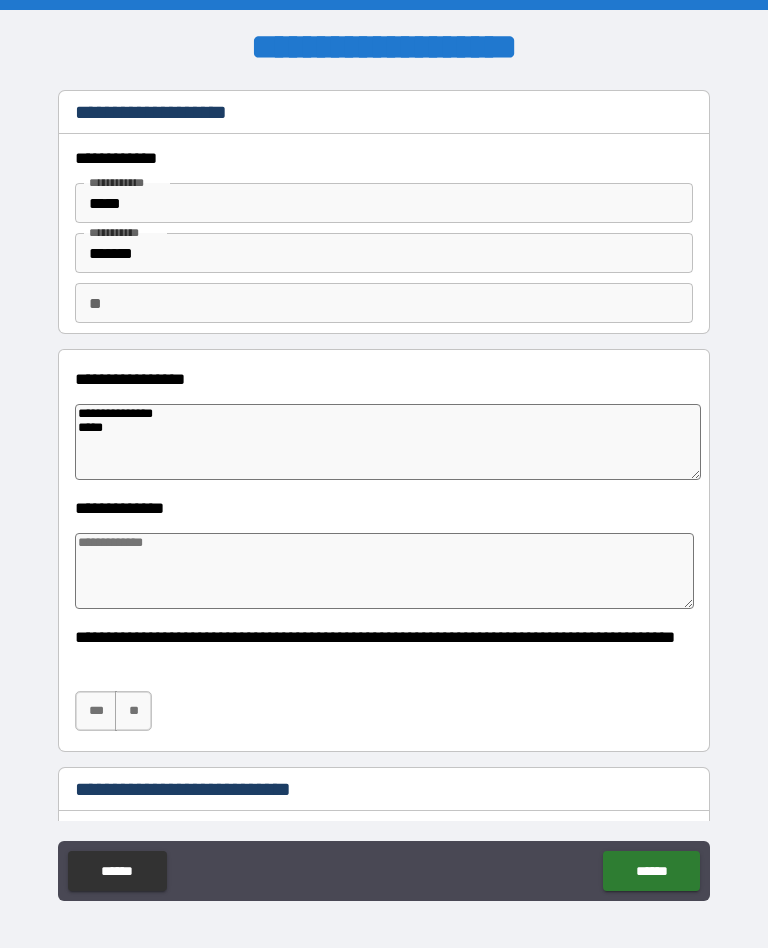 type on "*" 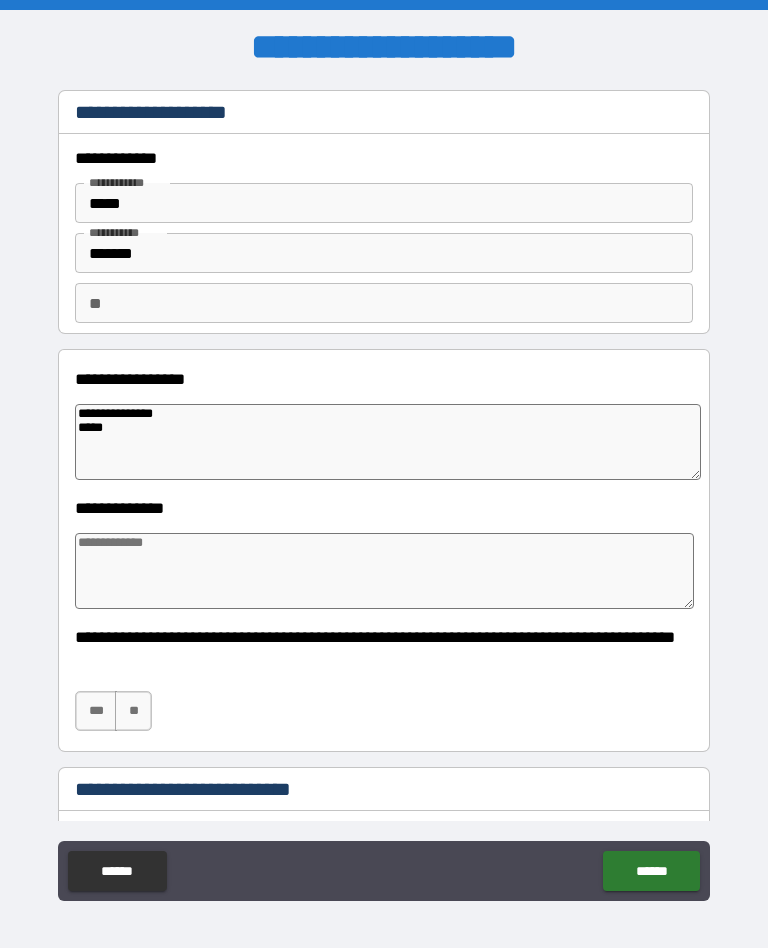 type on "**********" 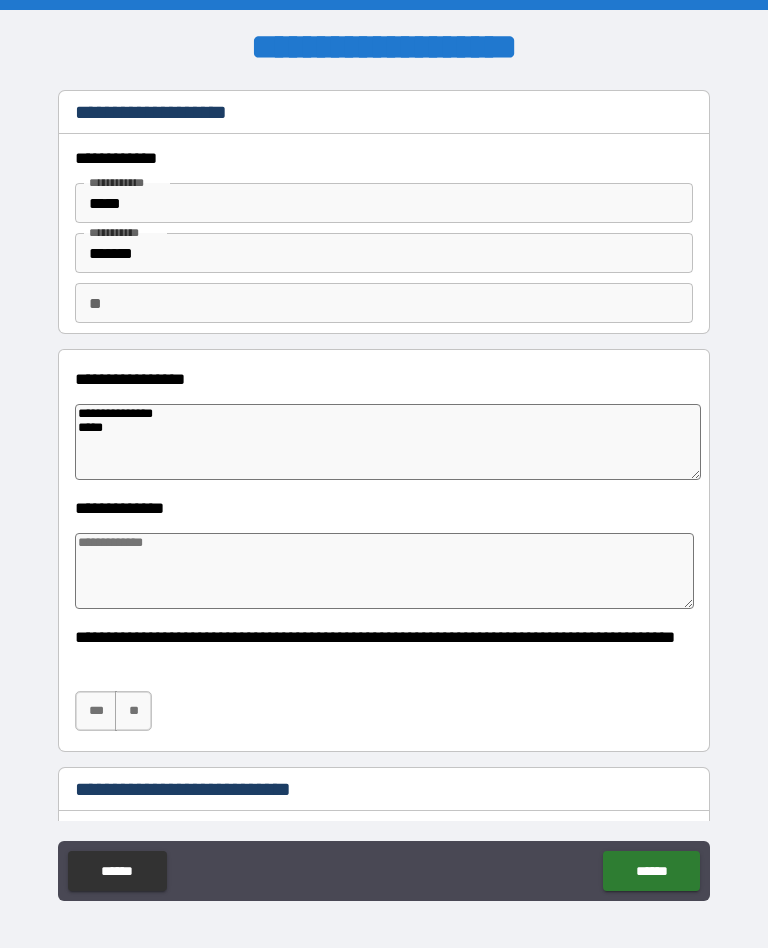 type on "*" 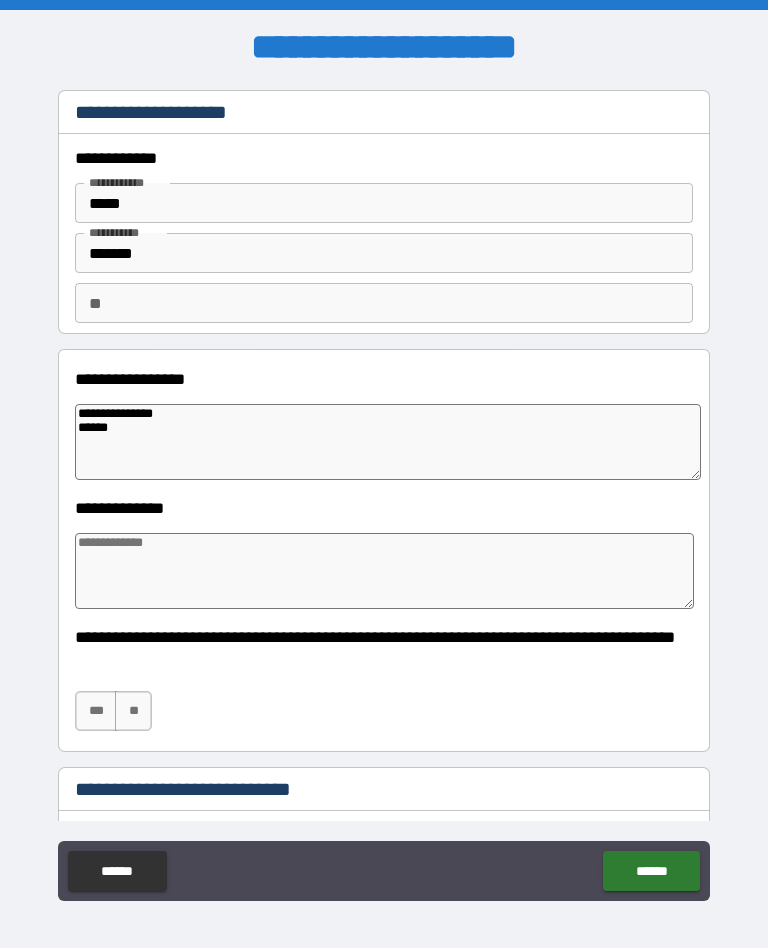 type on "*" 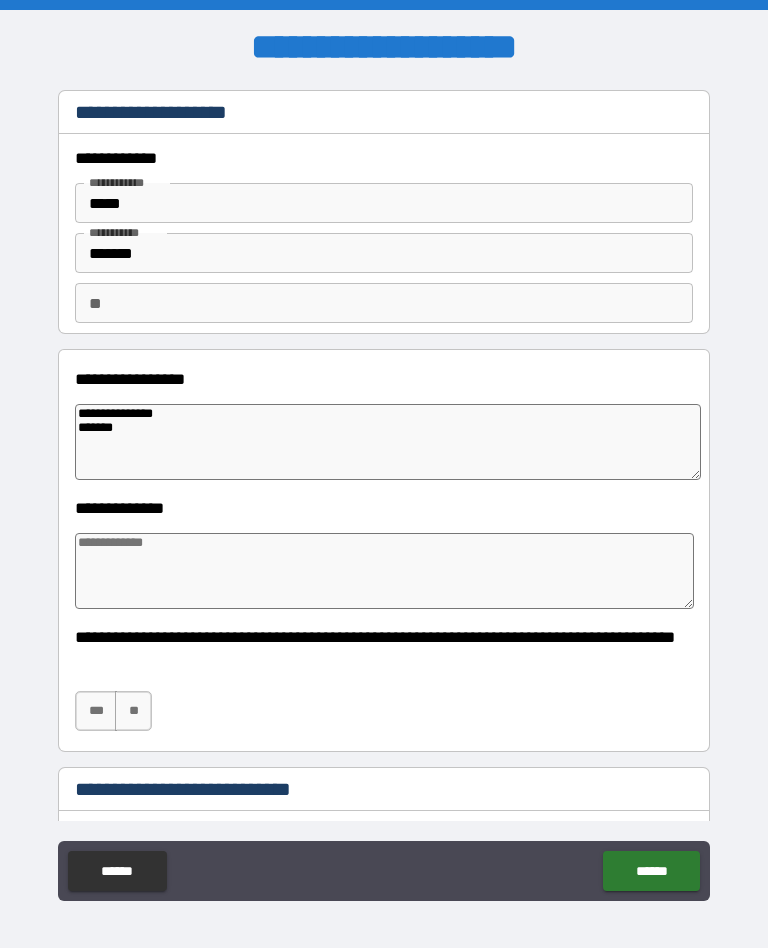 type on "*" 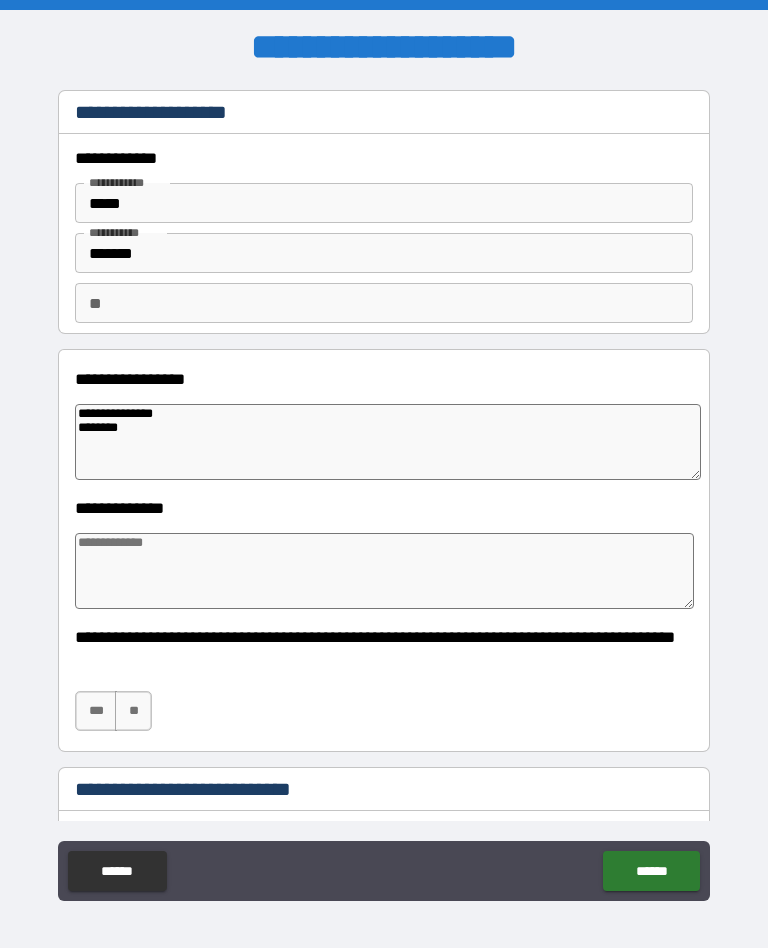 type on "*" 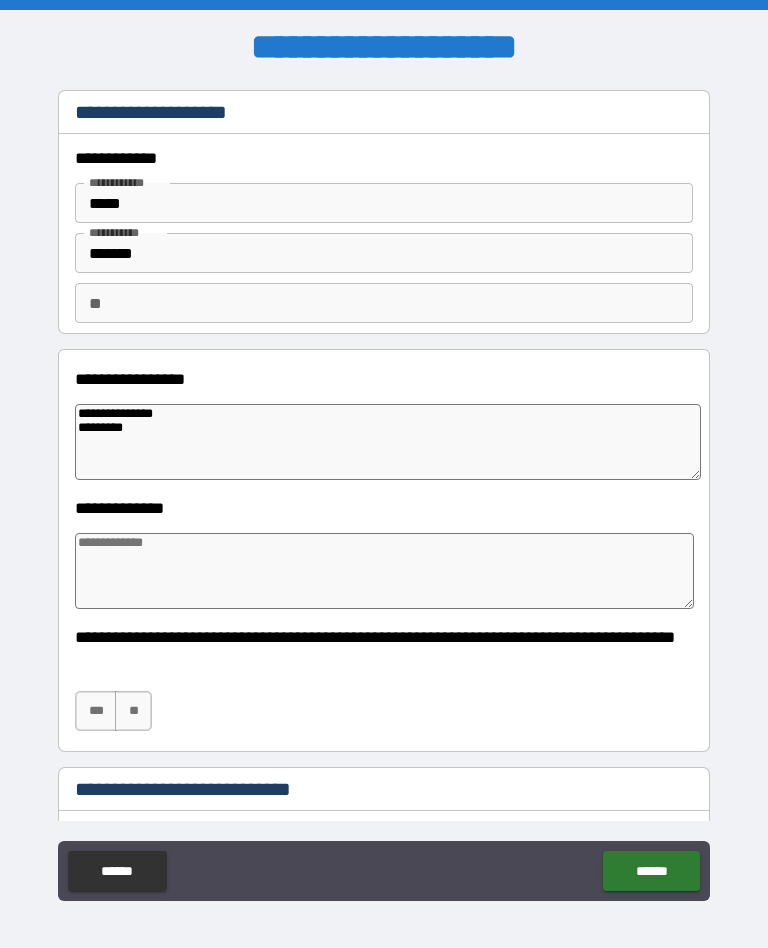 type on "*" 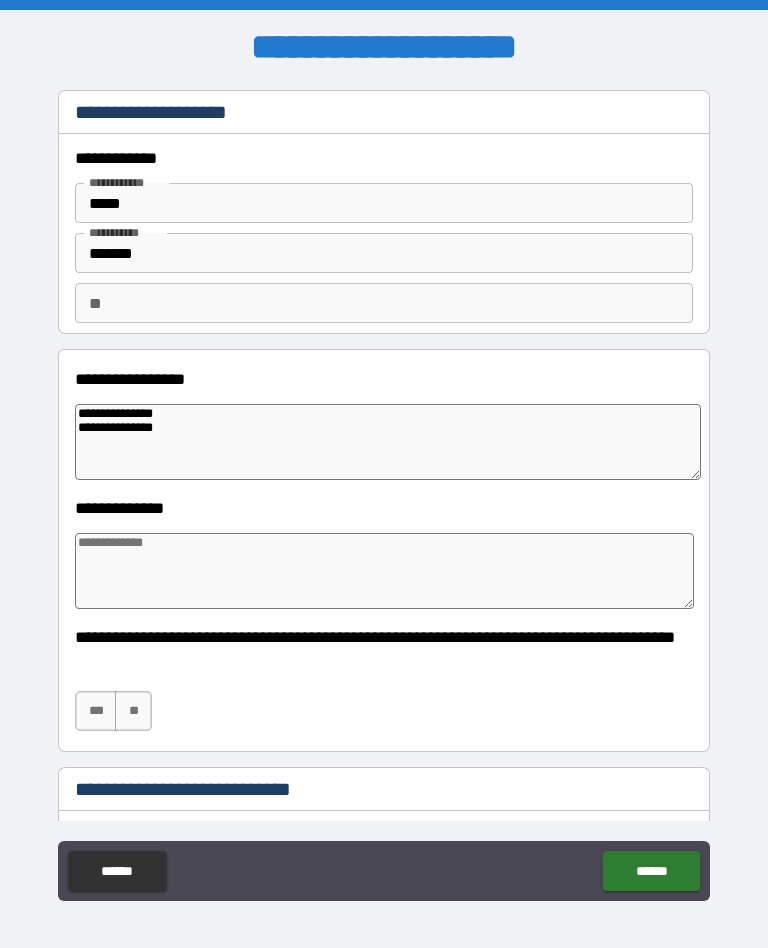scroll, scrollTop: 26, scrollLeft: 0, axis: vertical 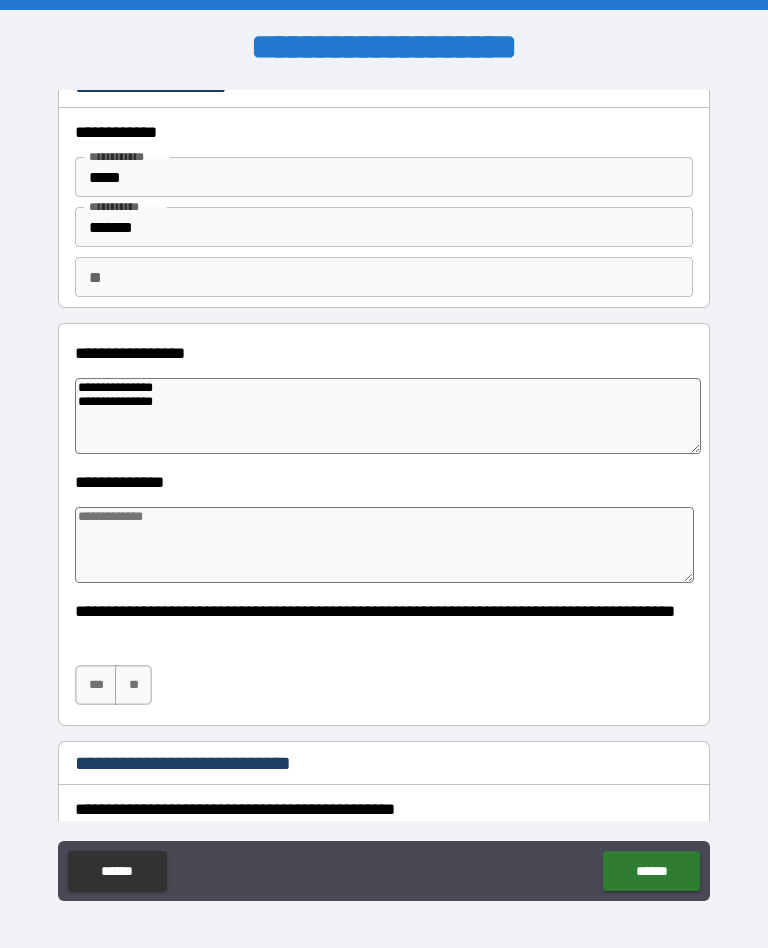 click at bounding box center (384, 545) 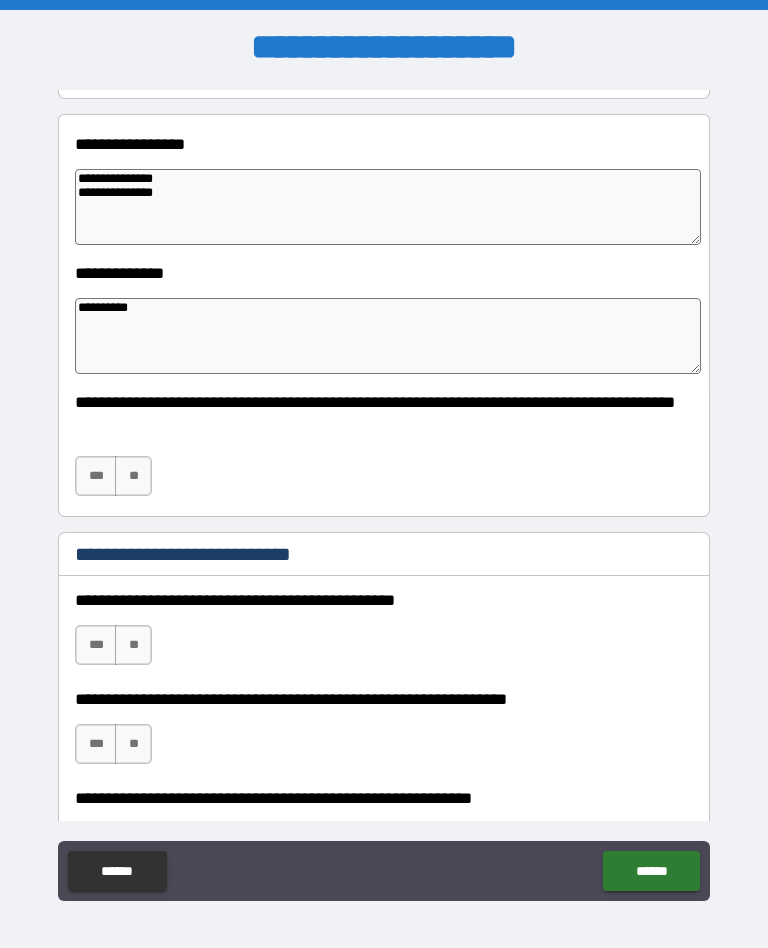 scroll, scrollTop: 236, scrollLeft: 0, axis: vertical 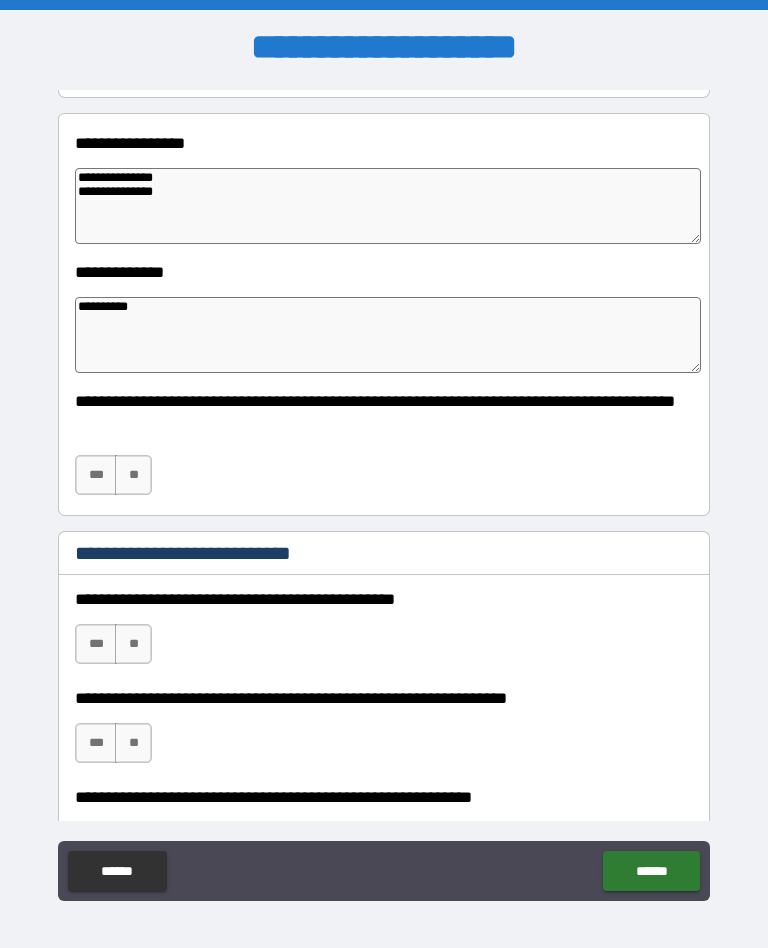 click on "**" at bounding box center (133, 475) 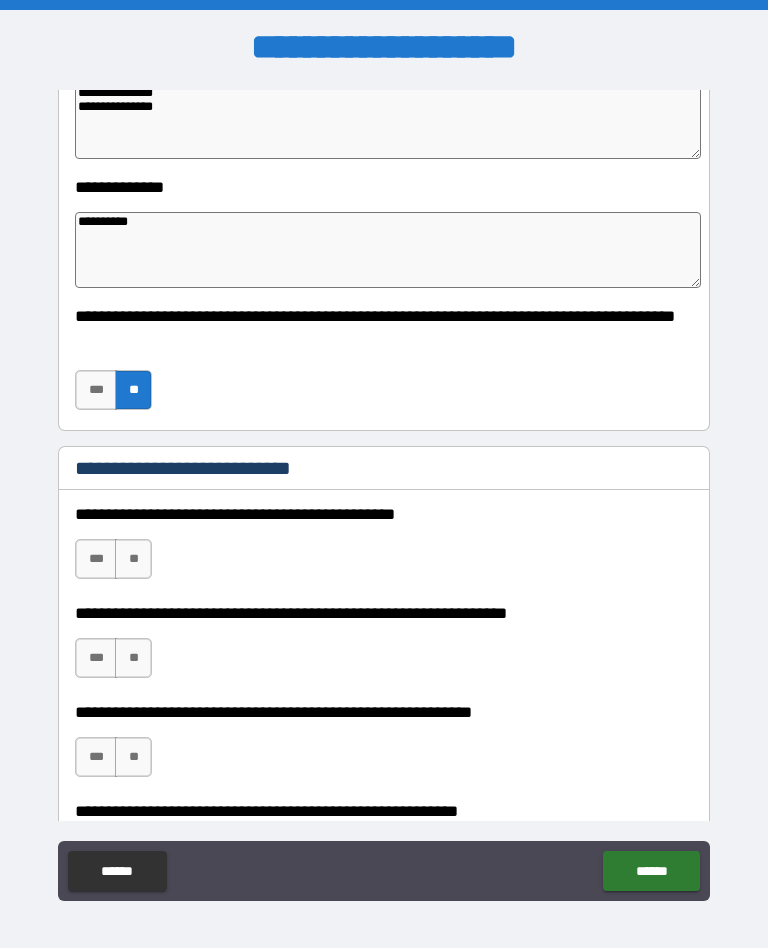 scroll, scrollTop: 340, scrollLeft: 0, axis: vertical 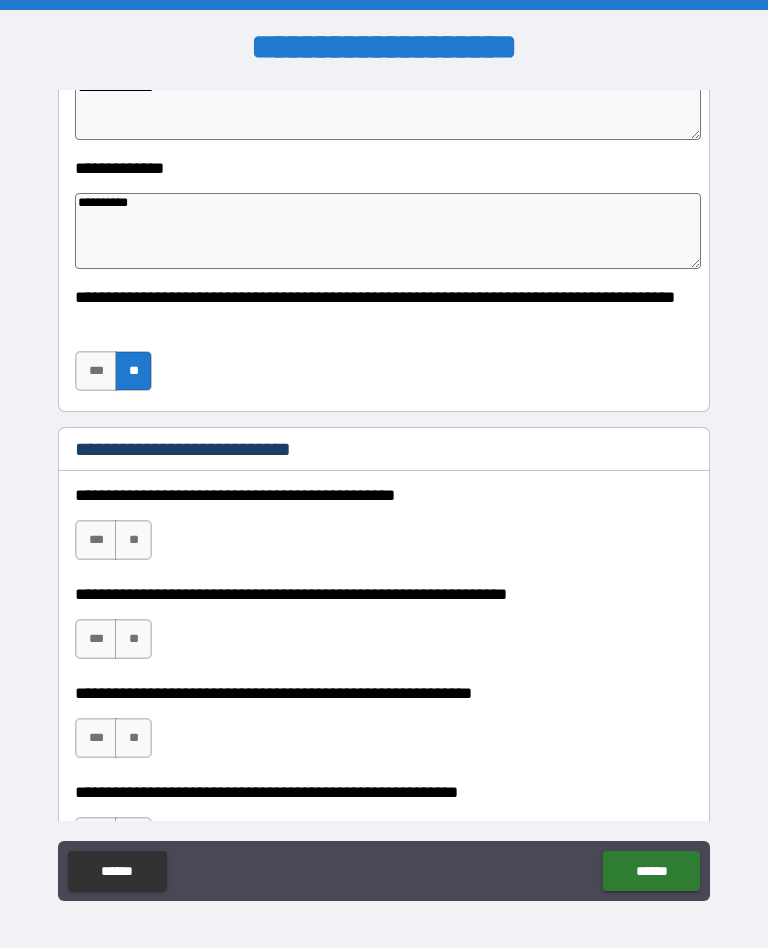 click on "**" at bounding box center [133, 540] 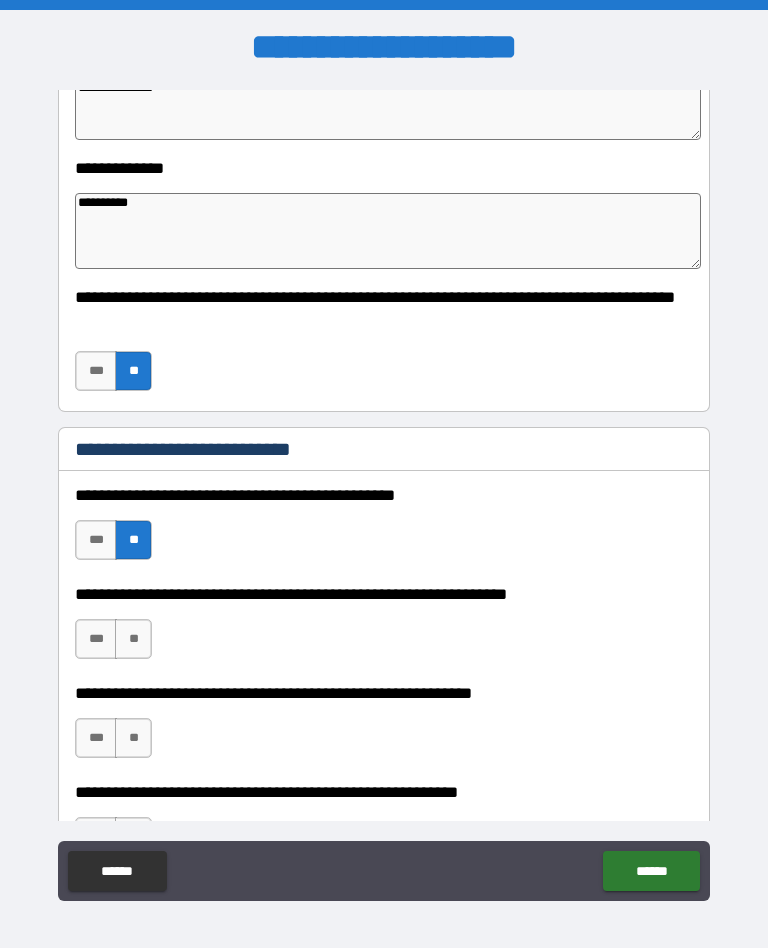click on "**" at bounding box center (133, 639) 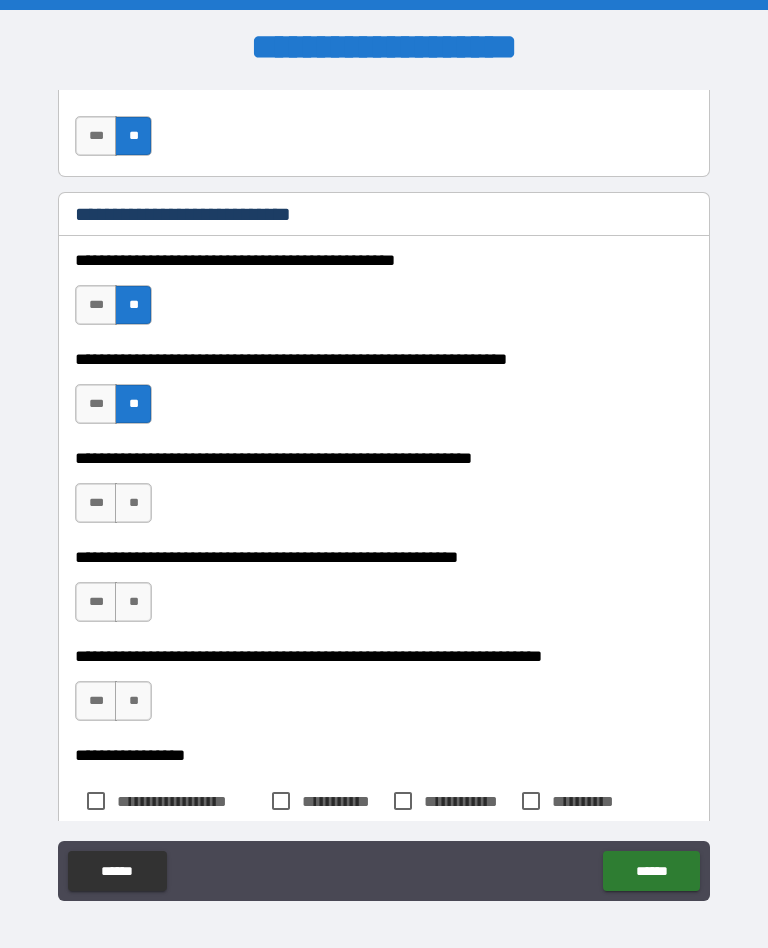 scroll, scrollTop: 580, scrollLeft: 0, axis: vertical 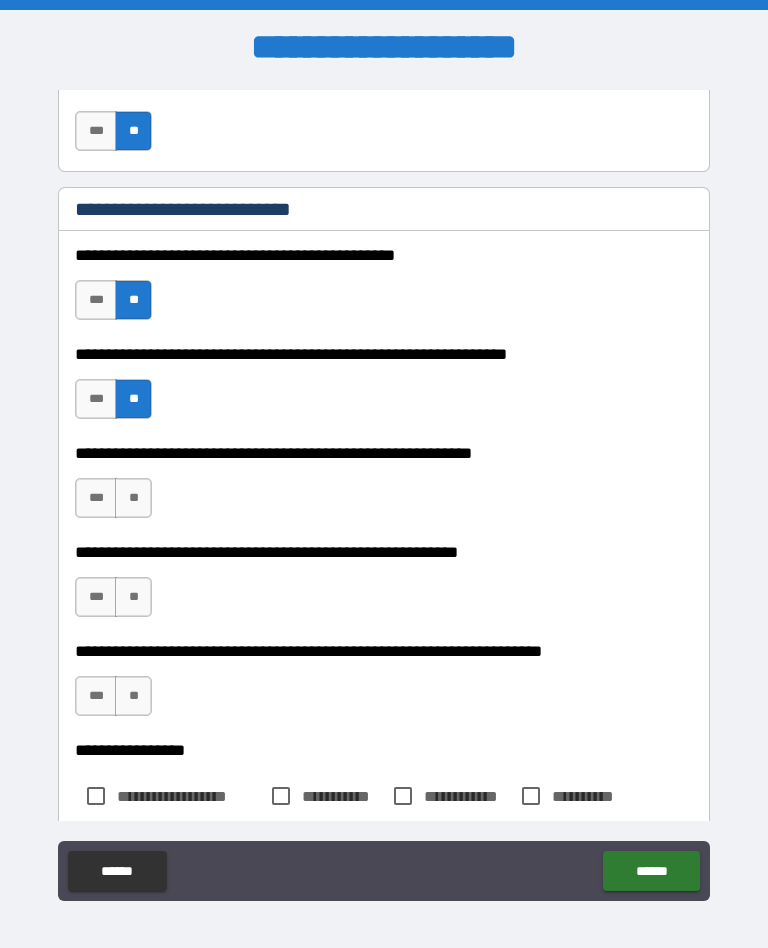 click on "**" at bounding box center [133, 498] 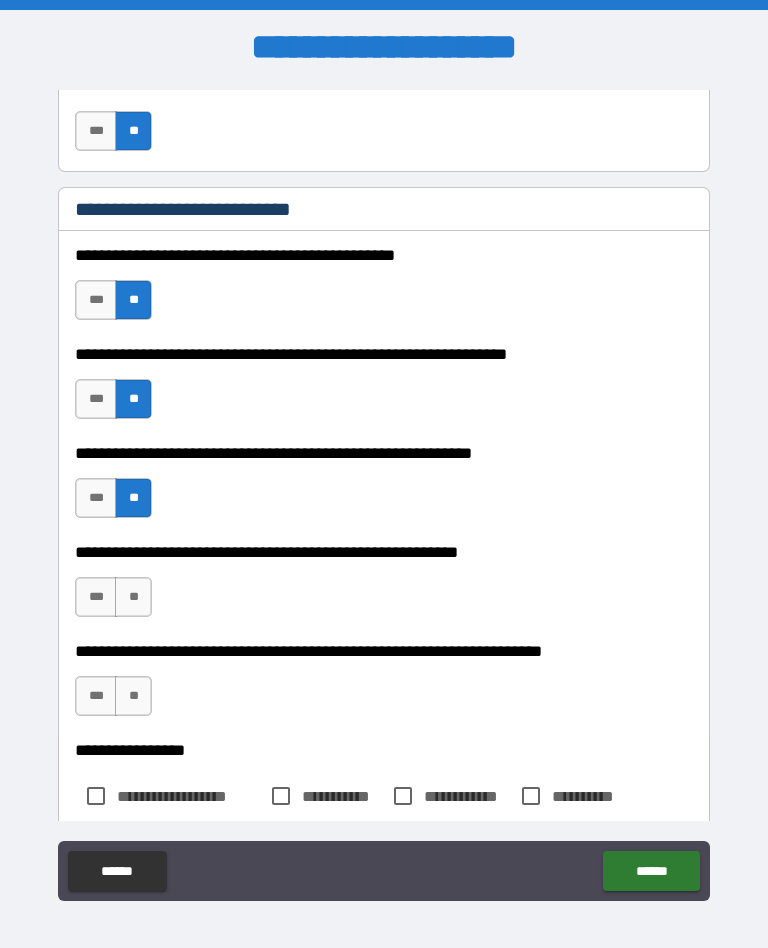 click on "**" at bounding box center [133, 597] 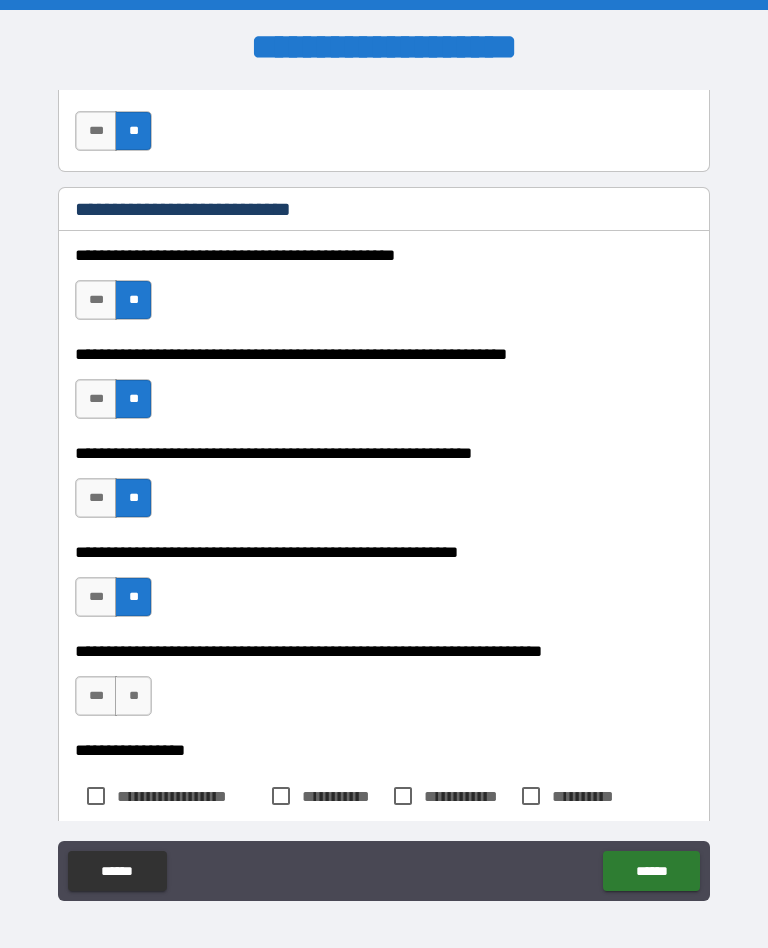 click on "**" at bounding box center [133, 696] 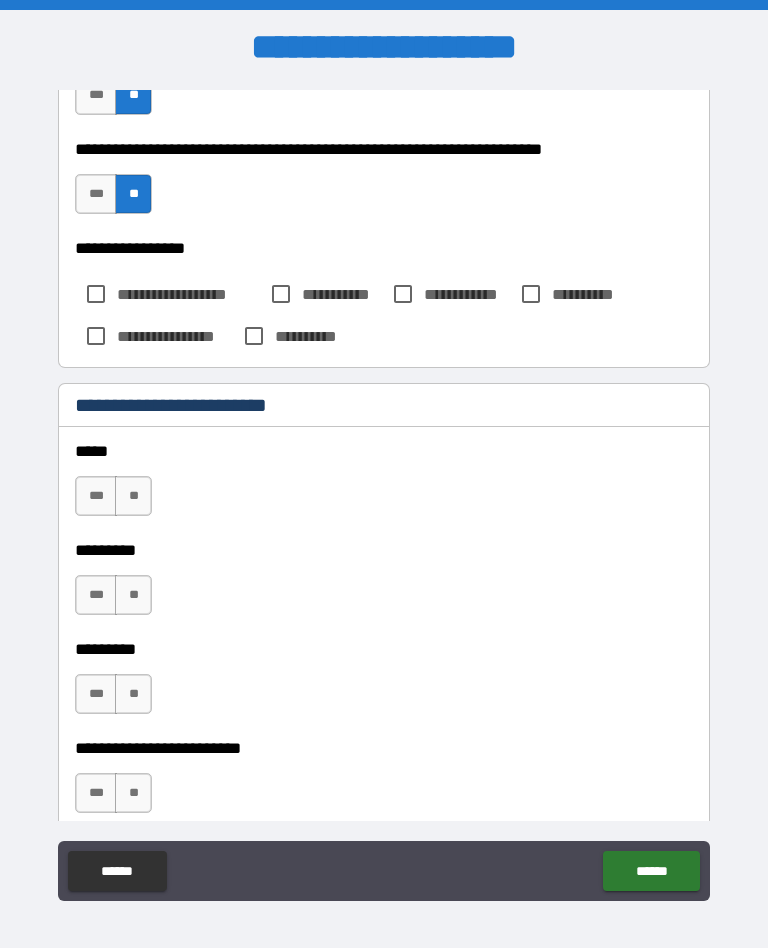 scroll, scrollTop: 1082, scrollLeft: 0, axis: vertical 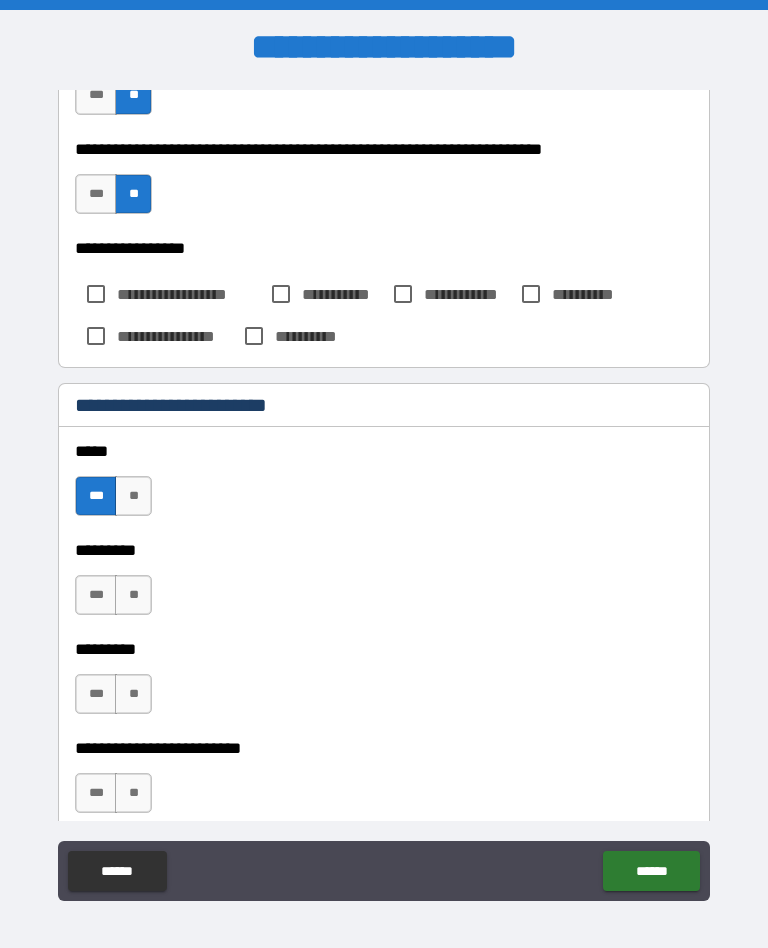 click on "***" at bounding box center (96, 595) 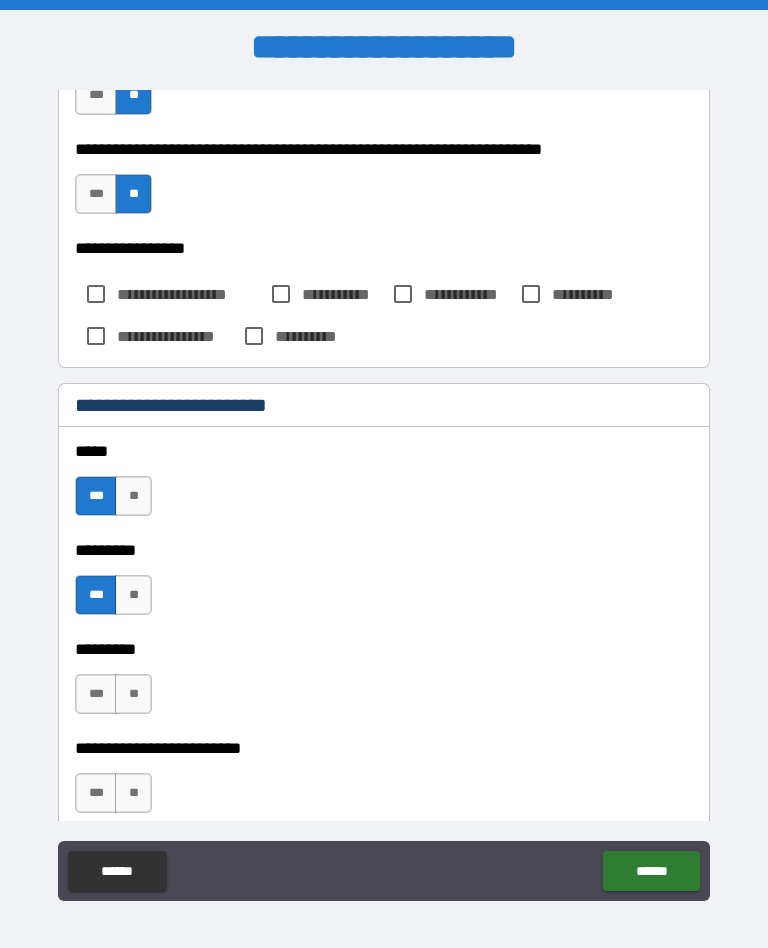 click on "***" at bounding box center [96, 694] 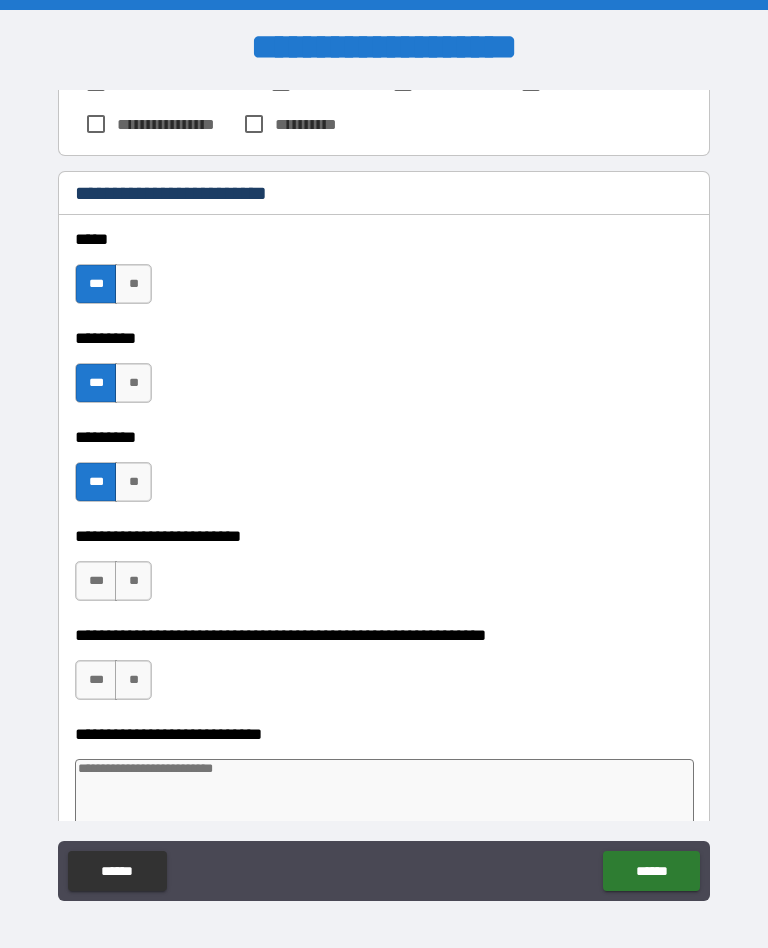 scroll, scrollTop: 1295, scrollLeft: 0, axis: vertical 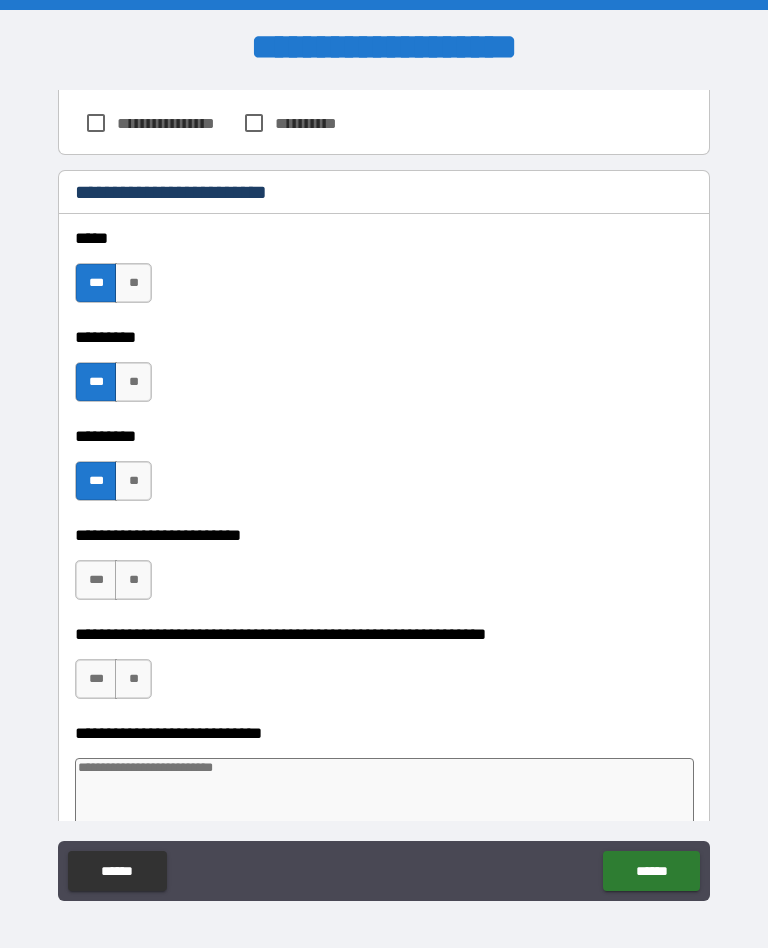click on "***" at bounding box center (96, 580) 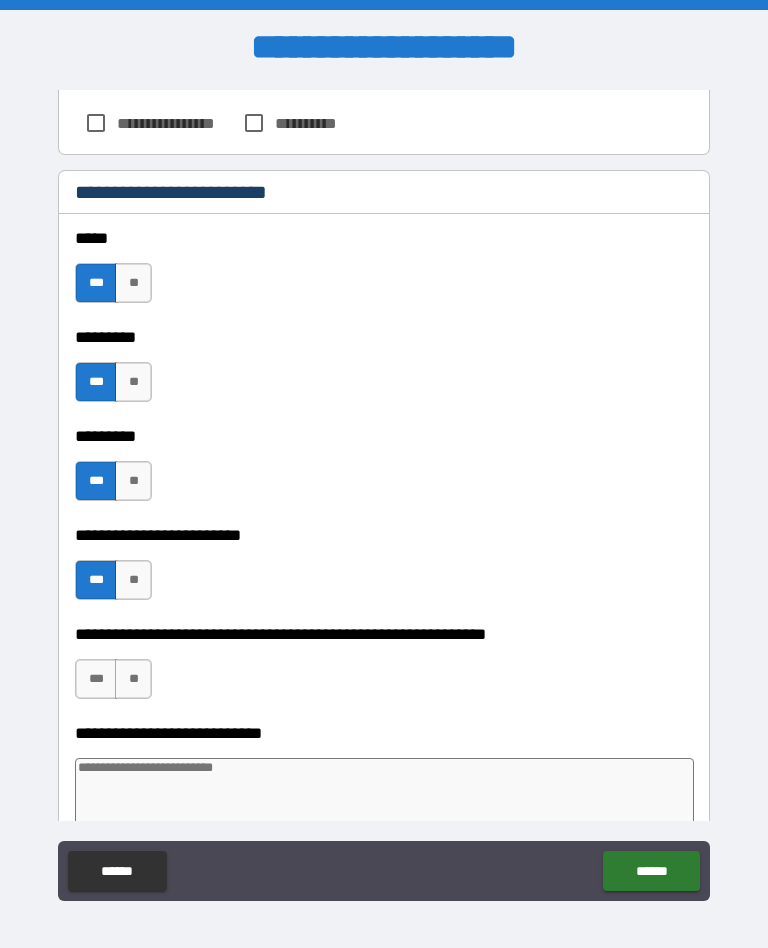 click on "***" at bounding box center [96, 679] 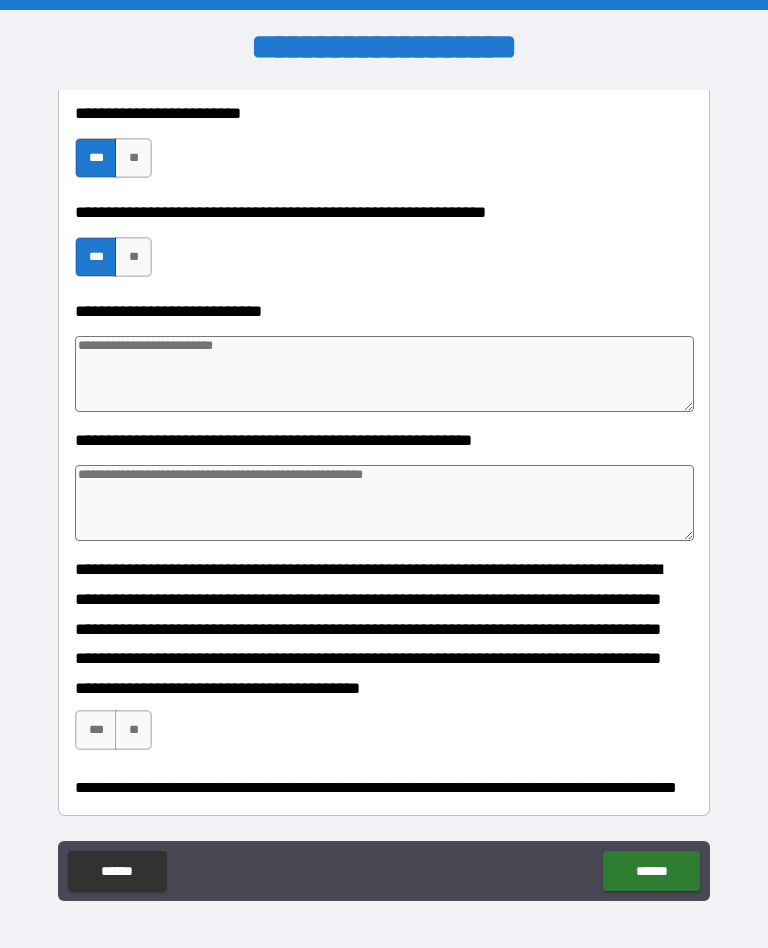 scroll, scrollTop: 1738, scrollLeft: 0, axis: vertical 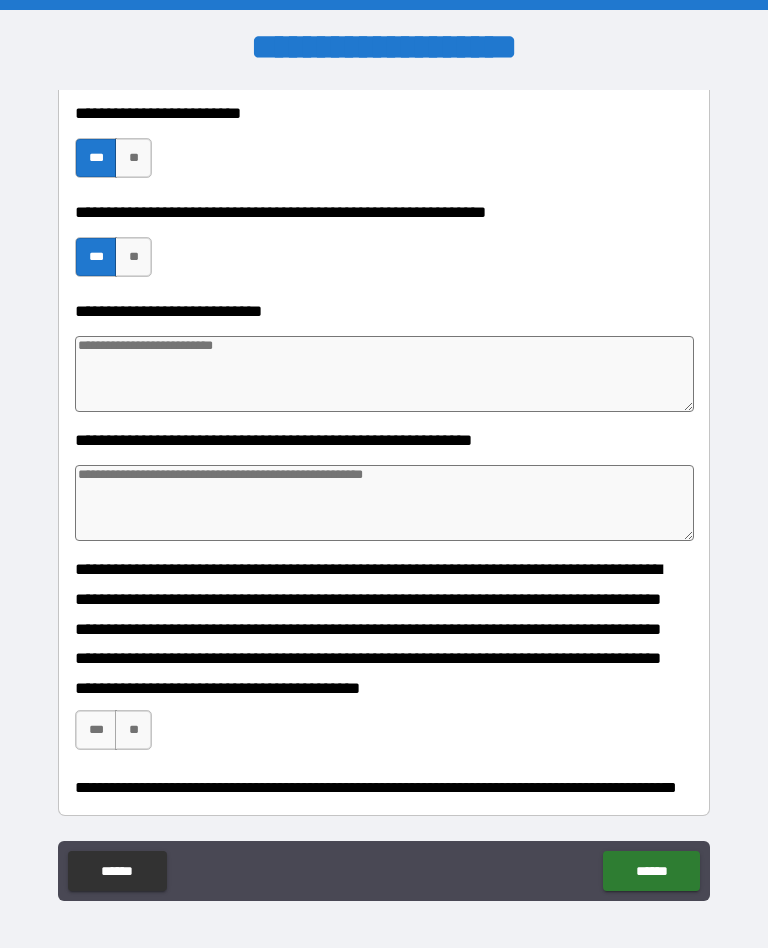 click on "***" at bounding box center [96, 730] 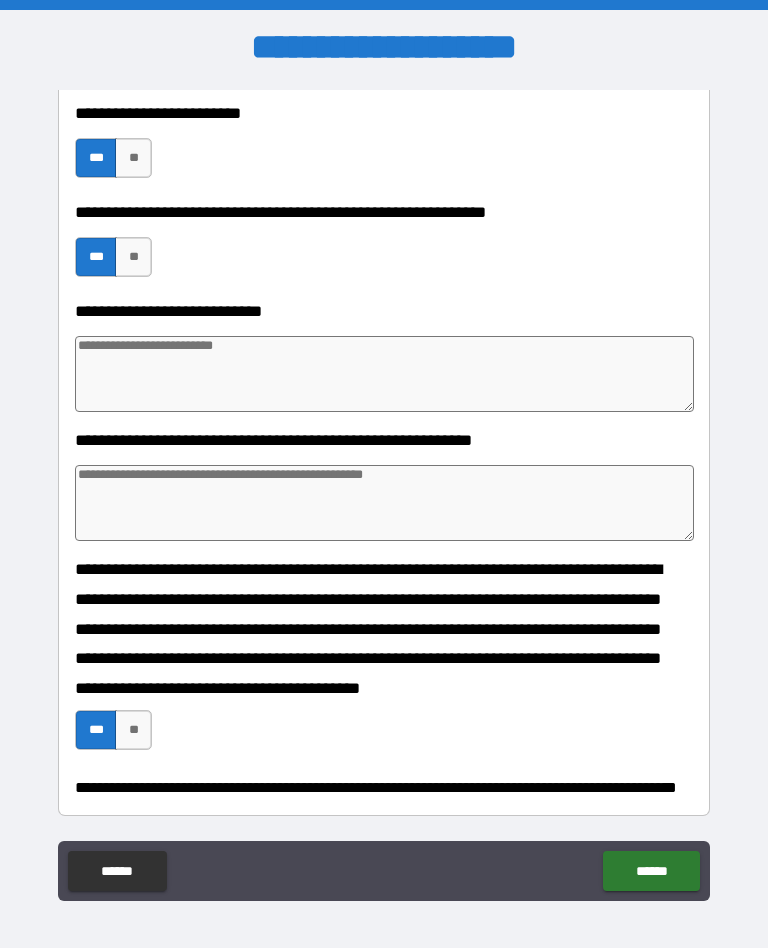 scroll, scrollTop: 1738, scrollLeft: 0, axis: vertical 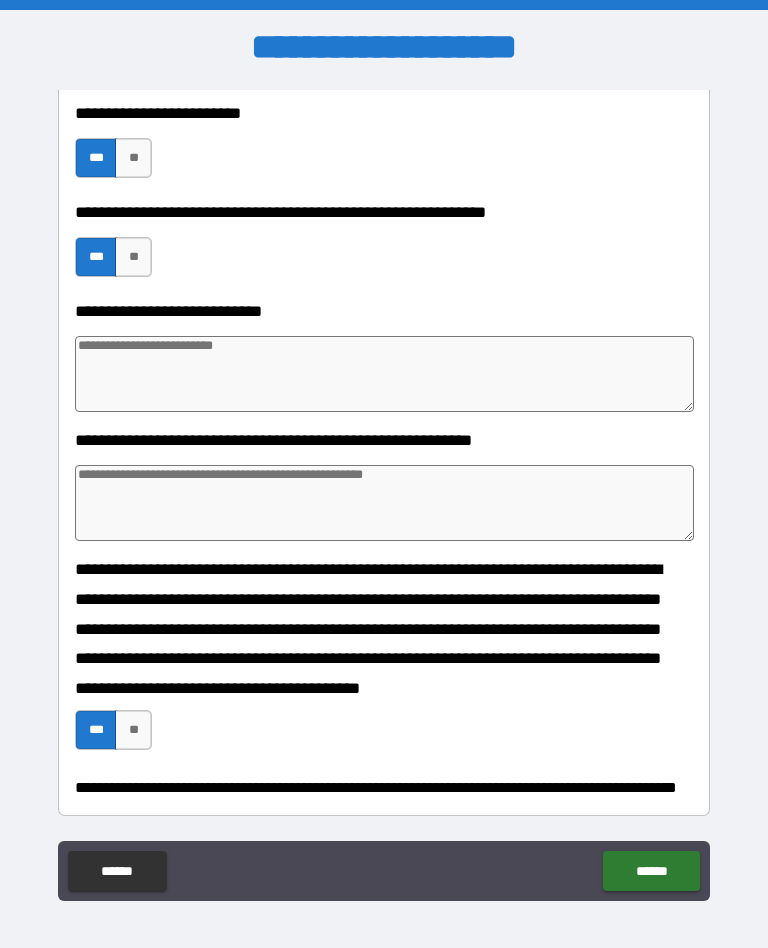 click on "******" at bounding box center [651, 871] 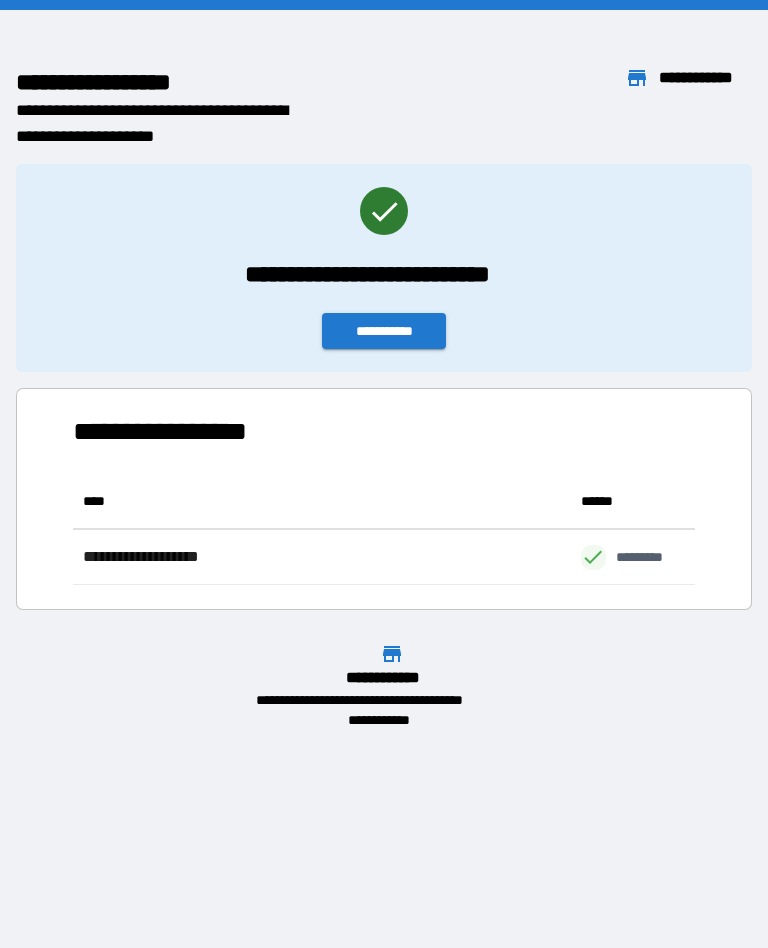 scroll, scrollTop: 1, scrollLeft: 1, axis: both 